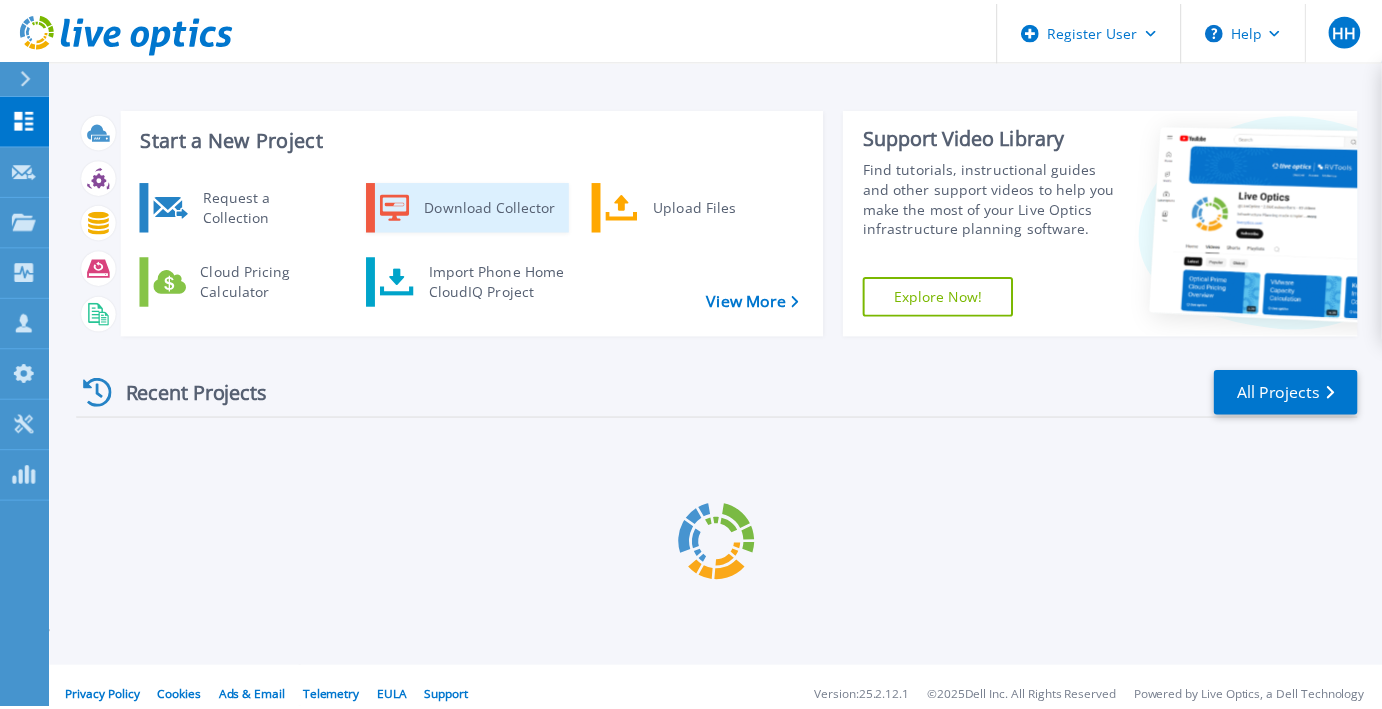 scroll, scrollTop: 0, scrollLeft: 0, axis: both 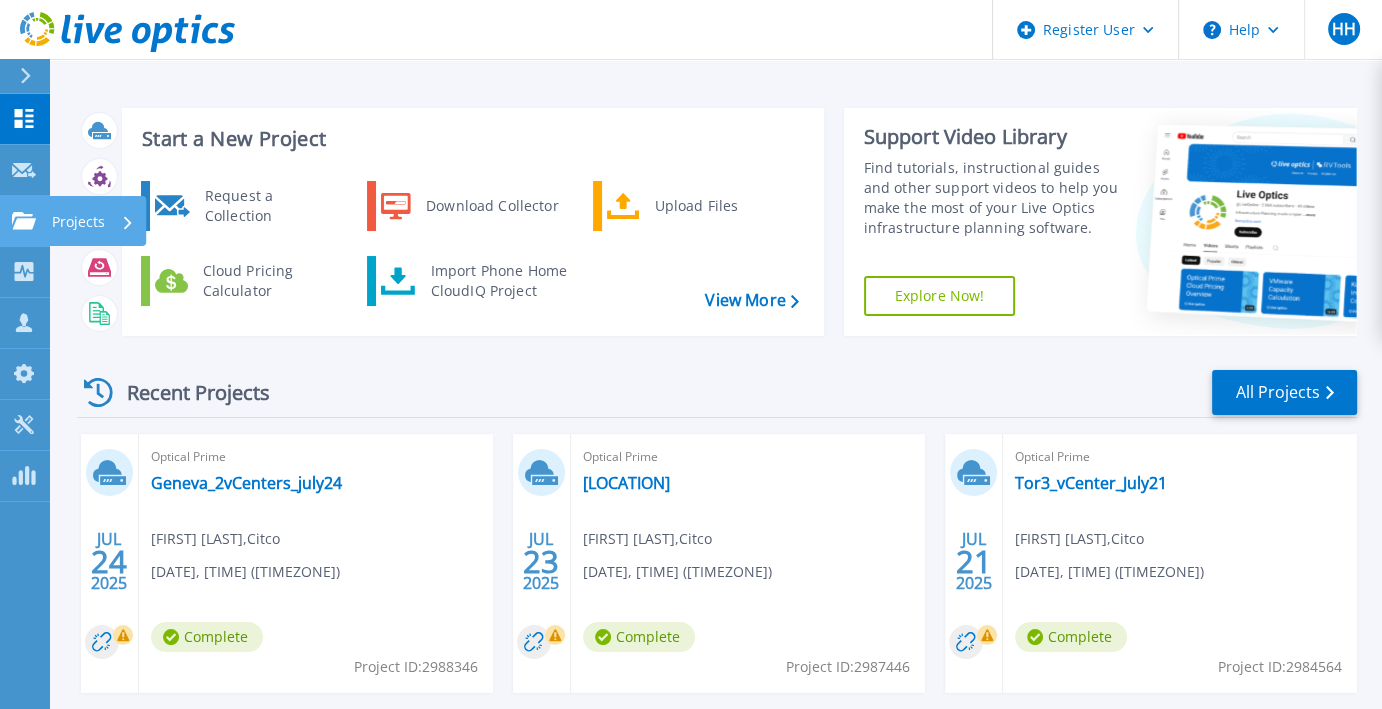 click 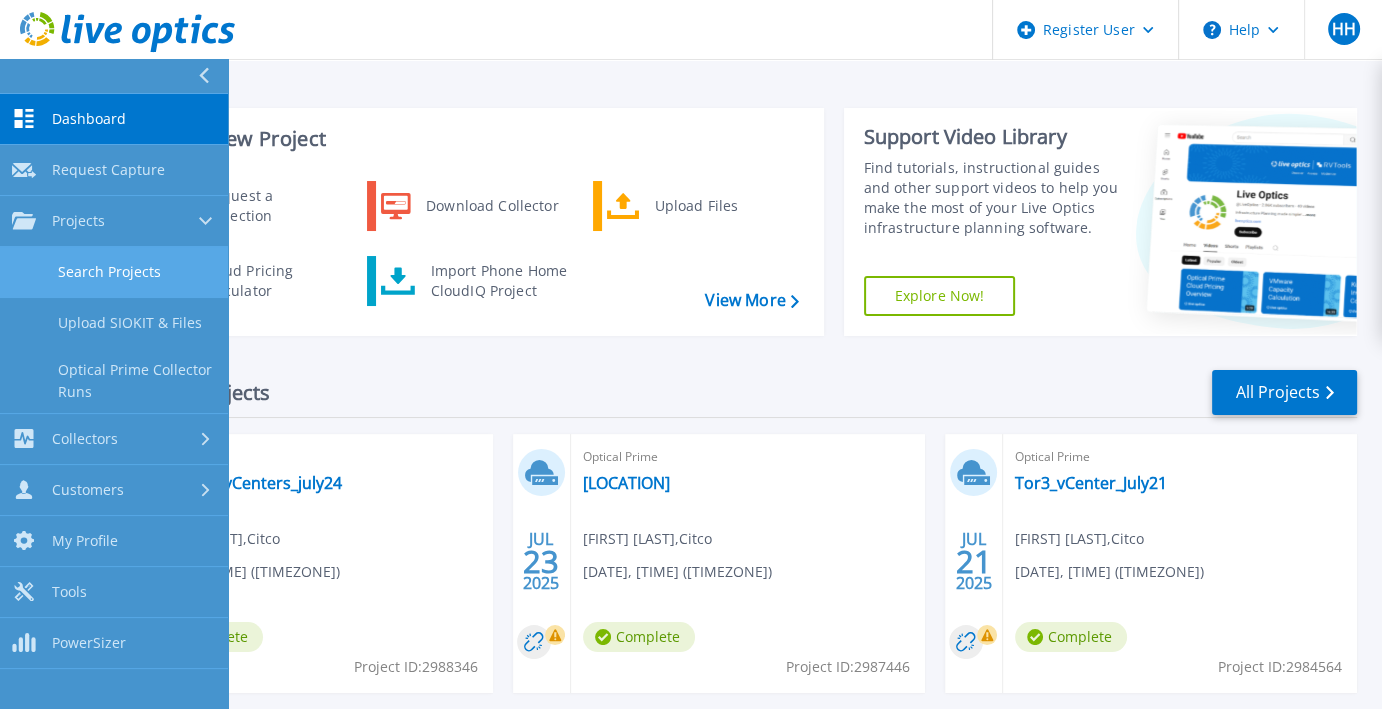 click on "Search Projects" at bounding box center [114, 272] 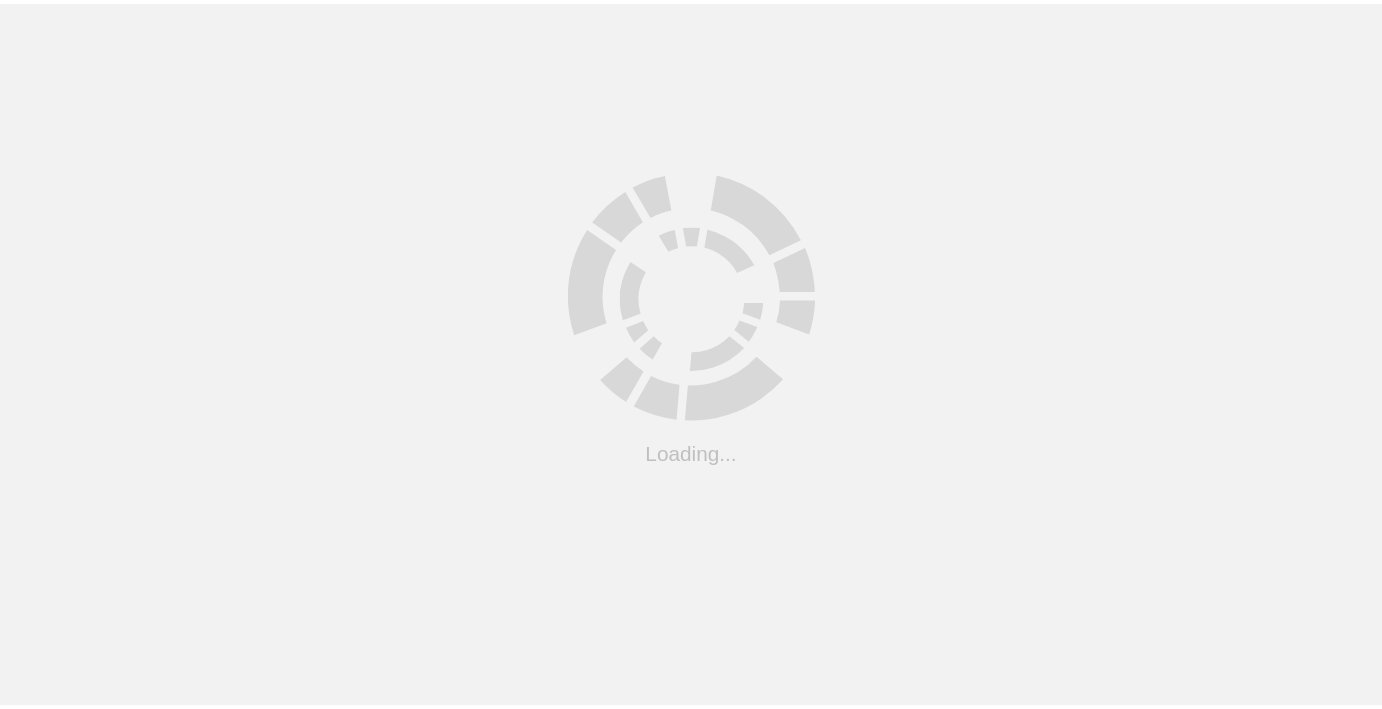scroll, scrollTop: 0, scrollLeft: 0, axis: both 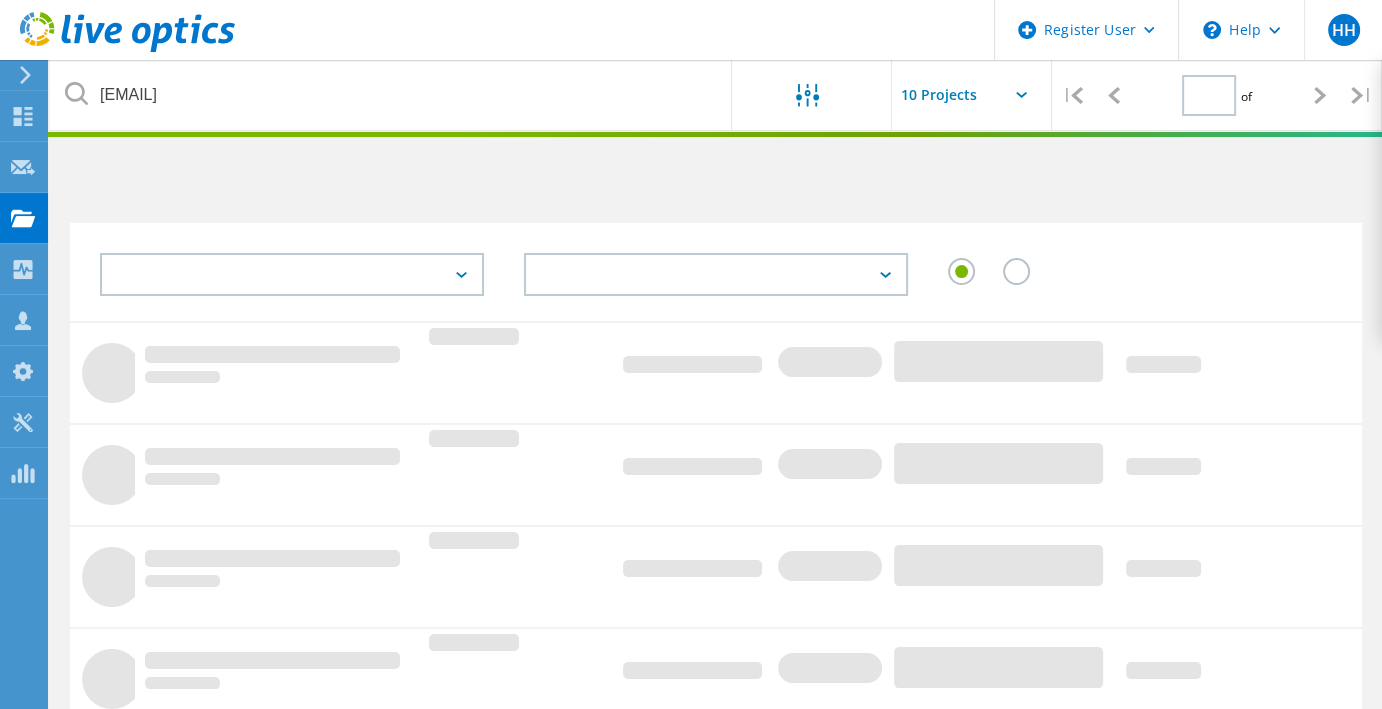 type on "1" 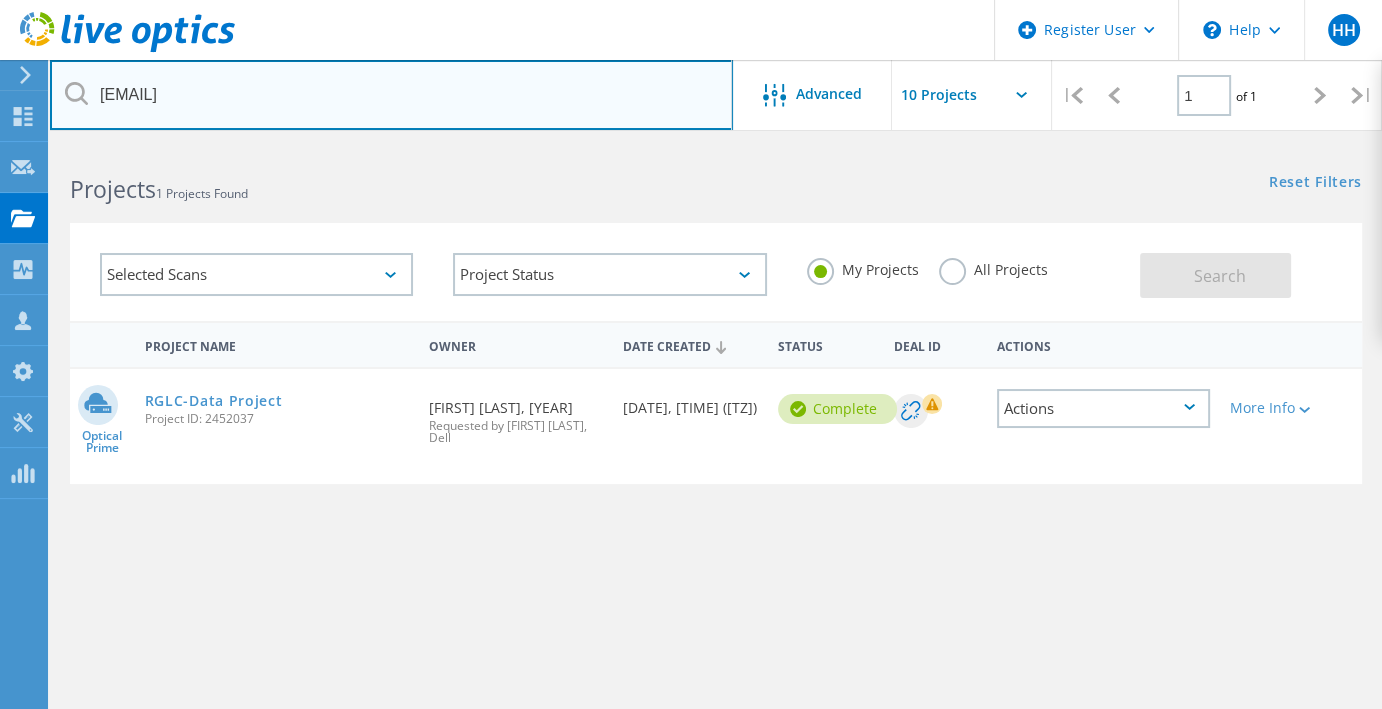 click on "bgrocott@radiantdelivers.com" at bounding box center [391, 95] 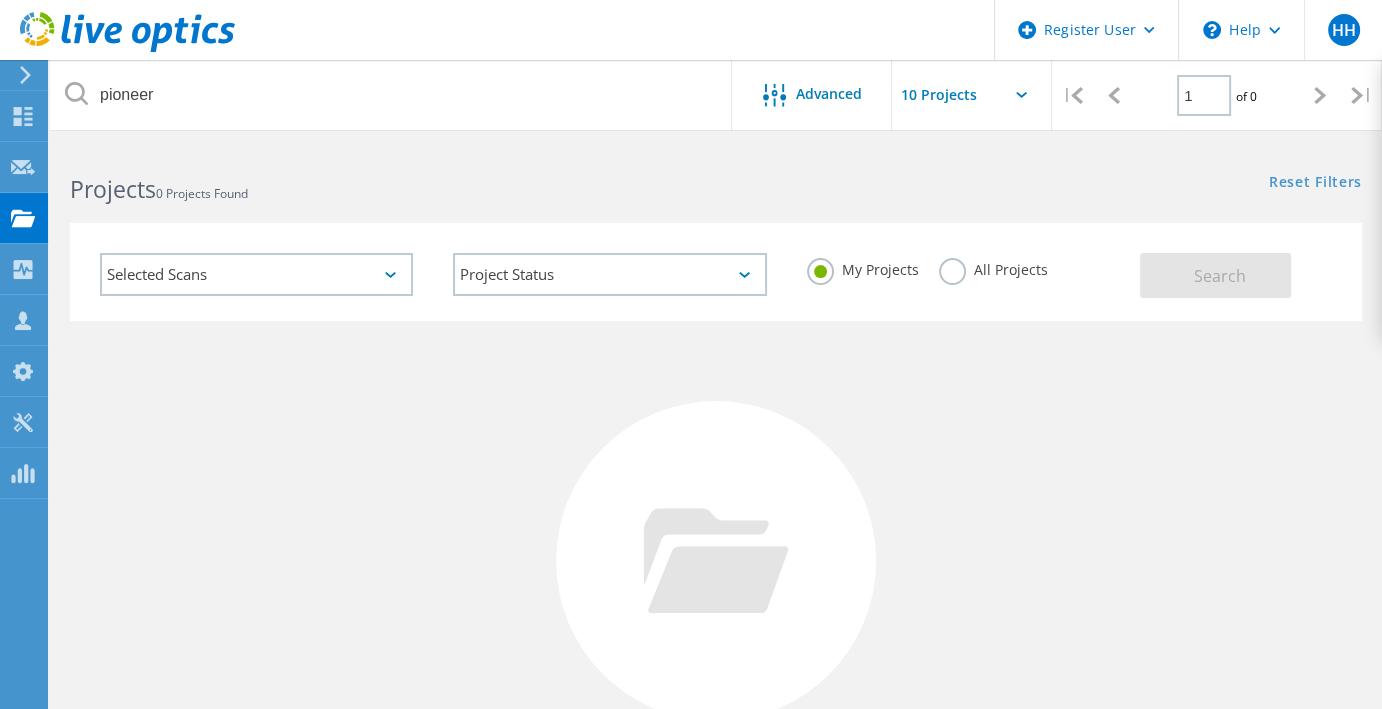 click on "My Projects All Projects" 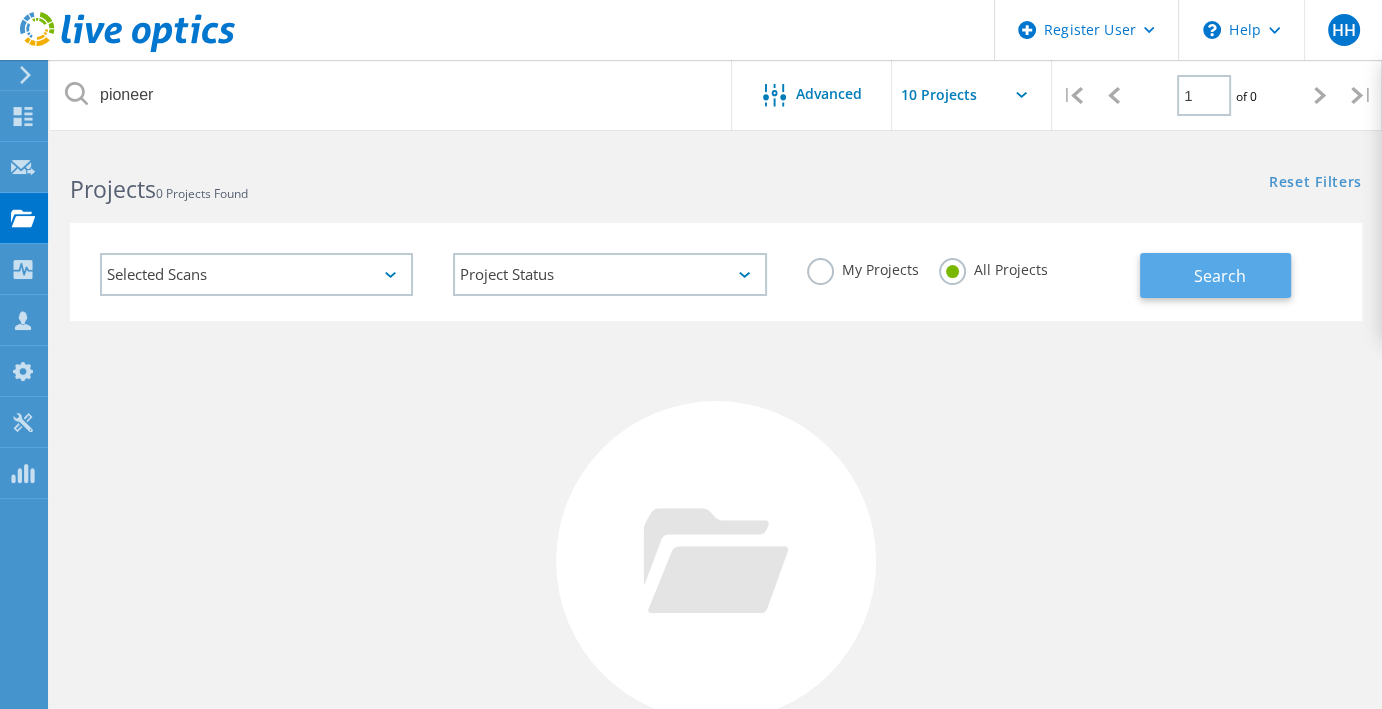 click on "Search" 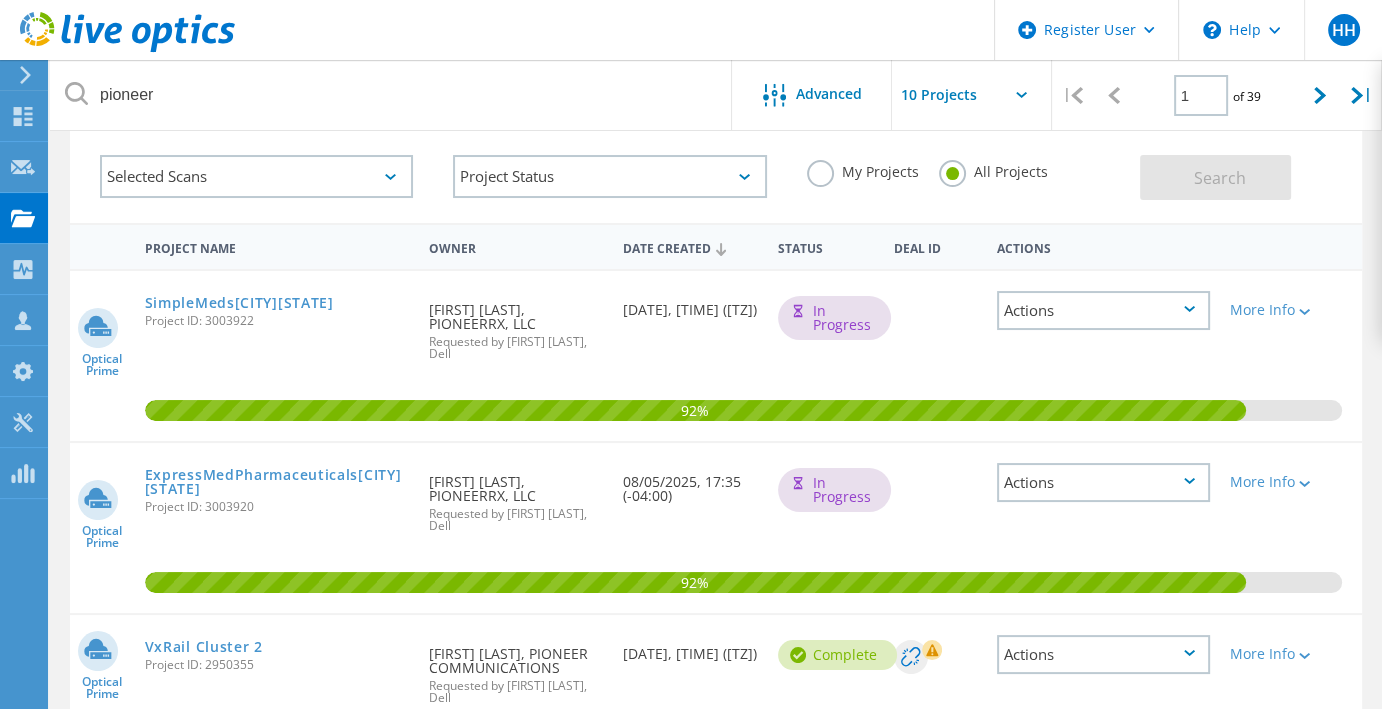 scroll, scrollTop: 30, scrollLeft: 0, axis: vertical 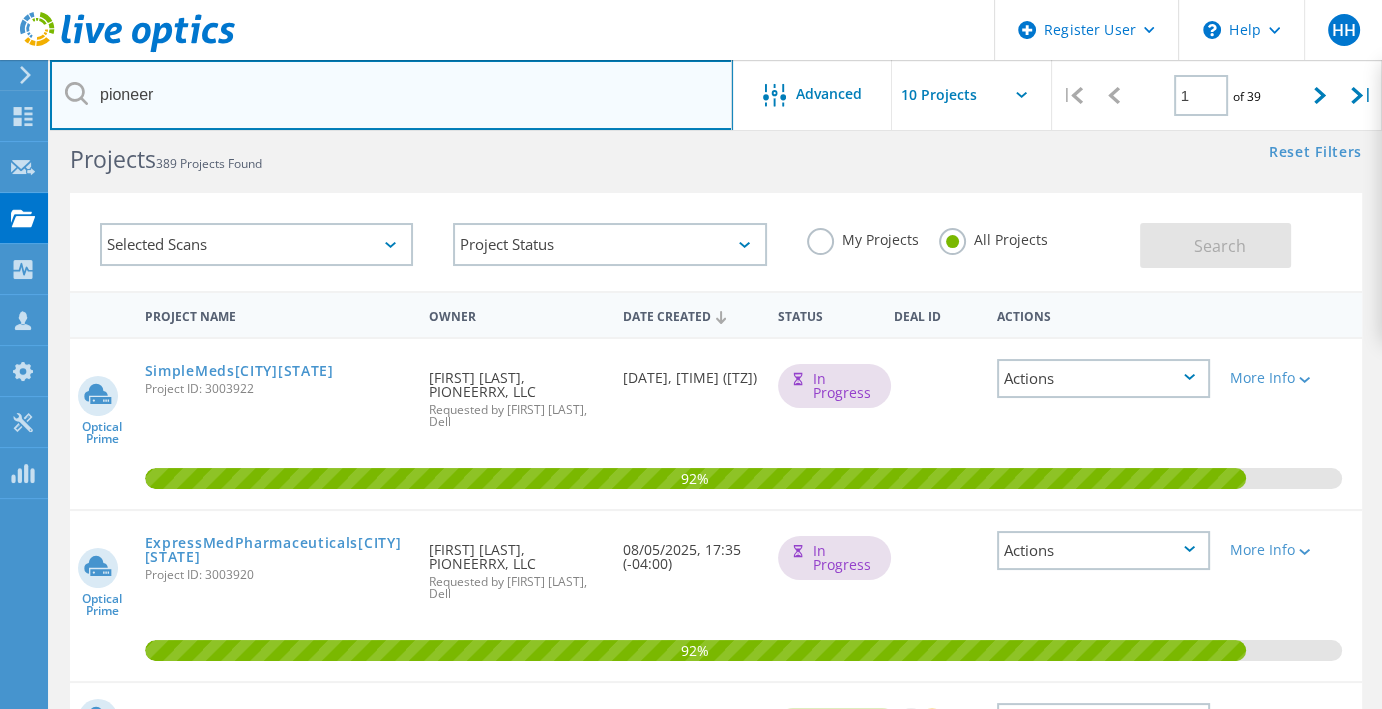click on "pioneer" at bounding box center [391, 95] 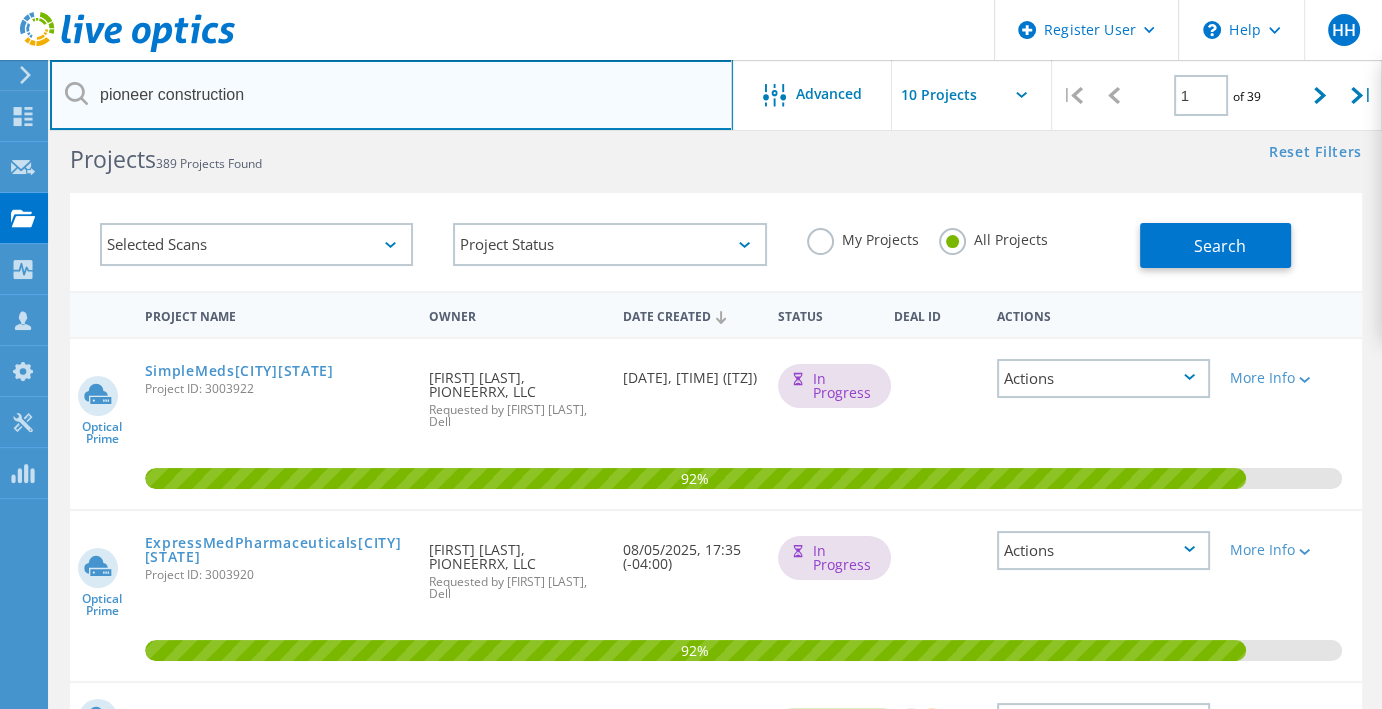 type on "pioneer construction" 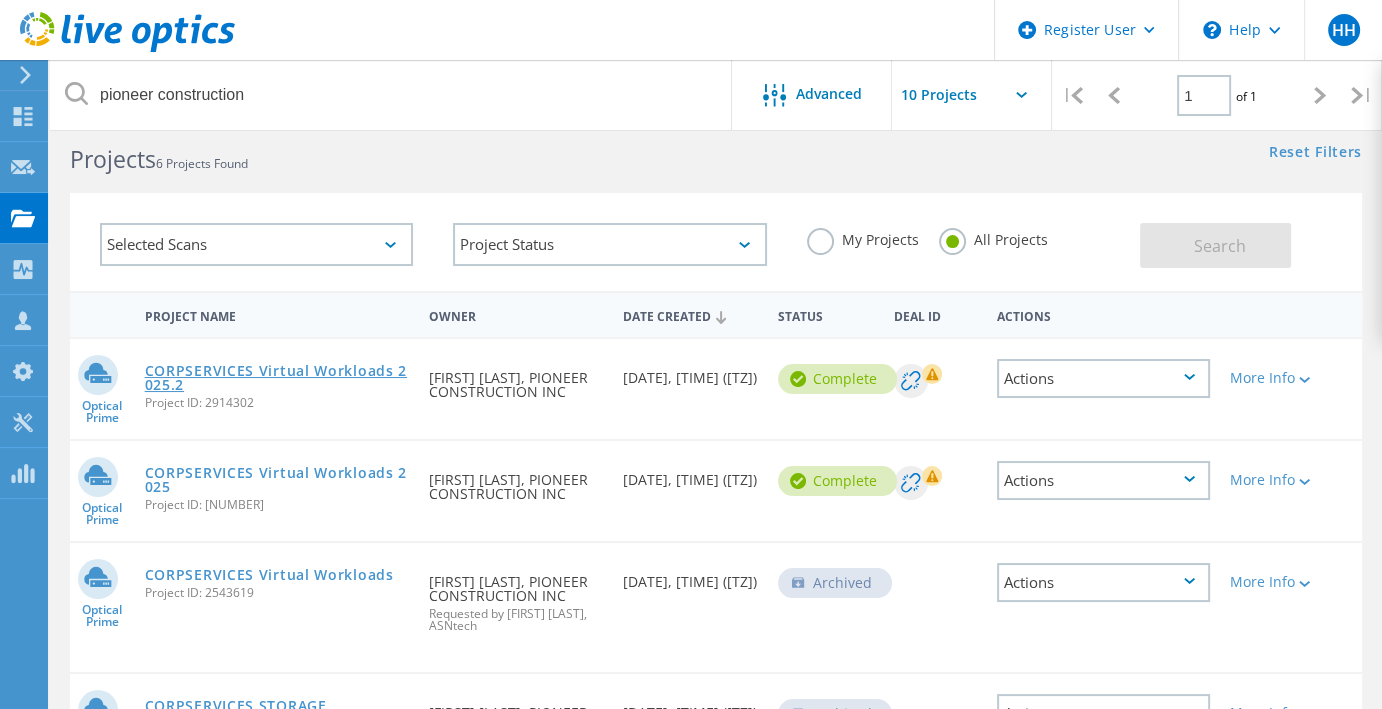 click on "CORPSERVICES Virtual Workloads 2025.2" 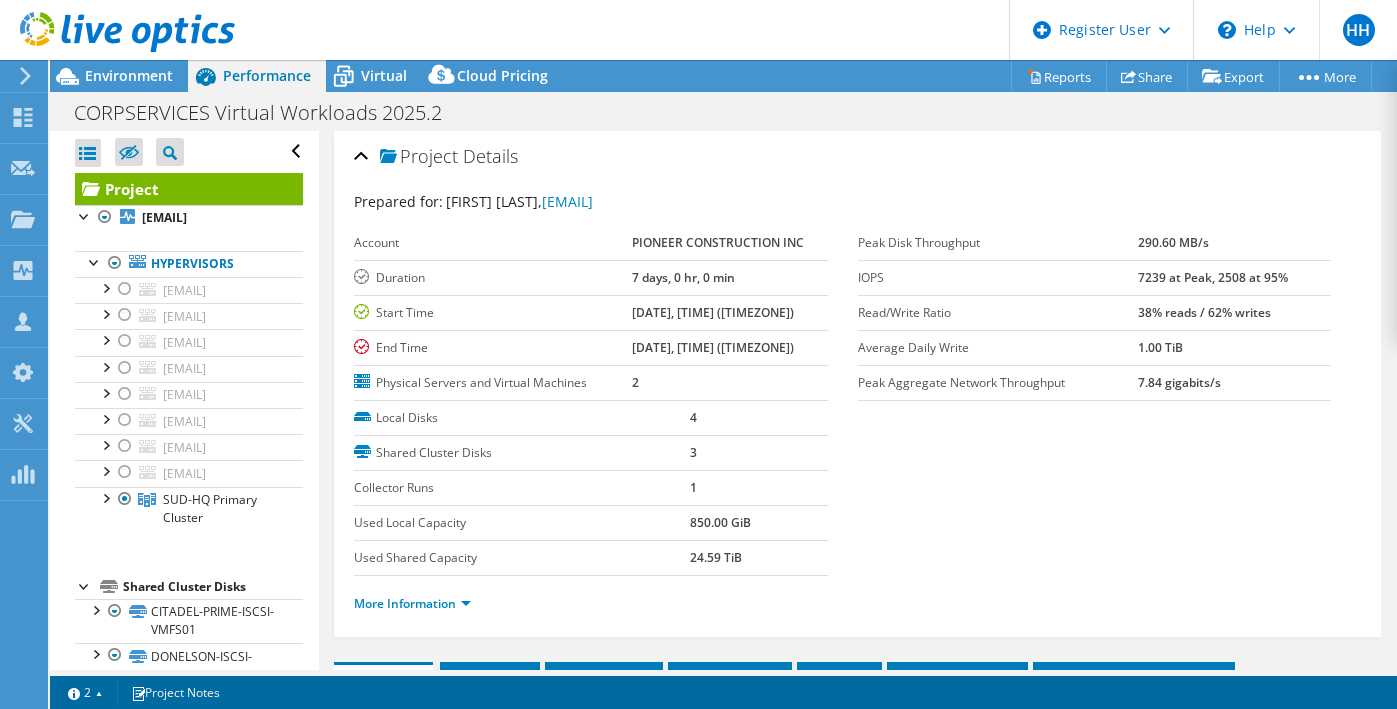 select on "Canada" 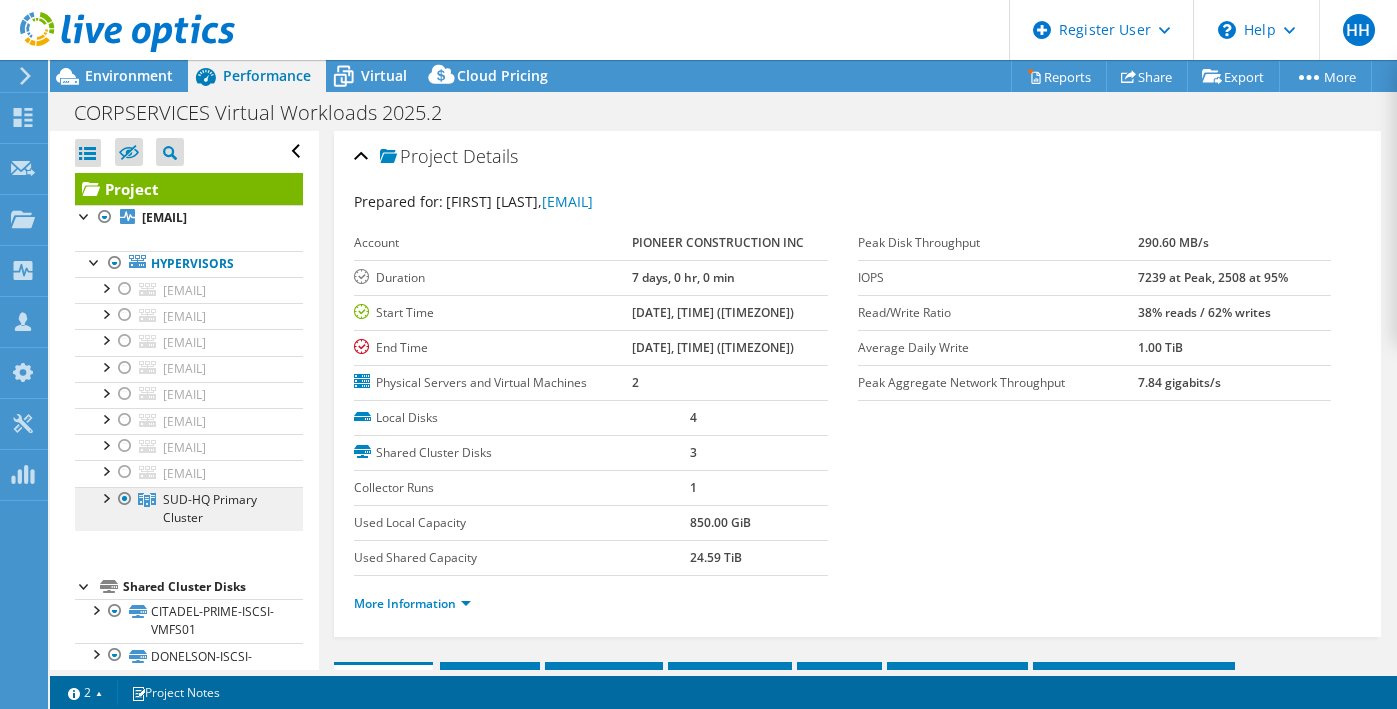 scroll, scrollTop: 0, scrollLeft: 0, axis: both 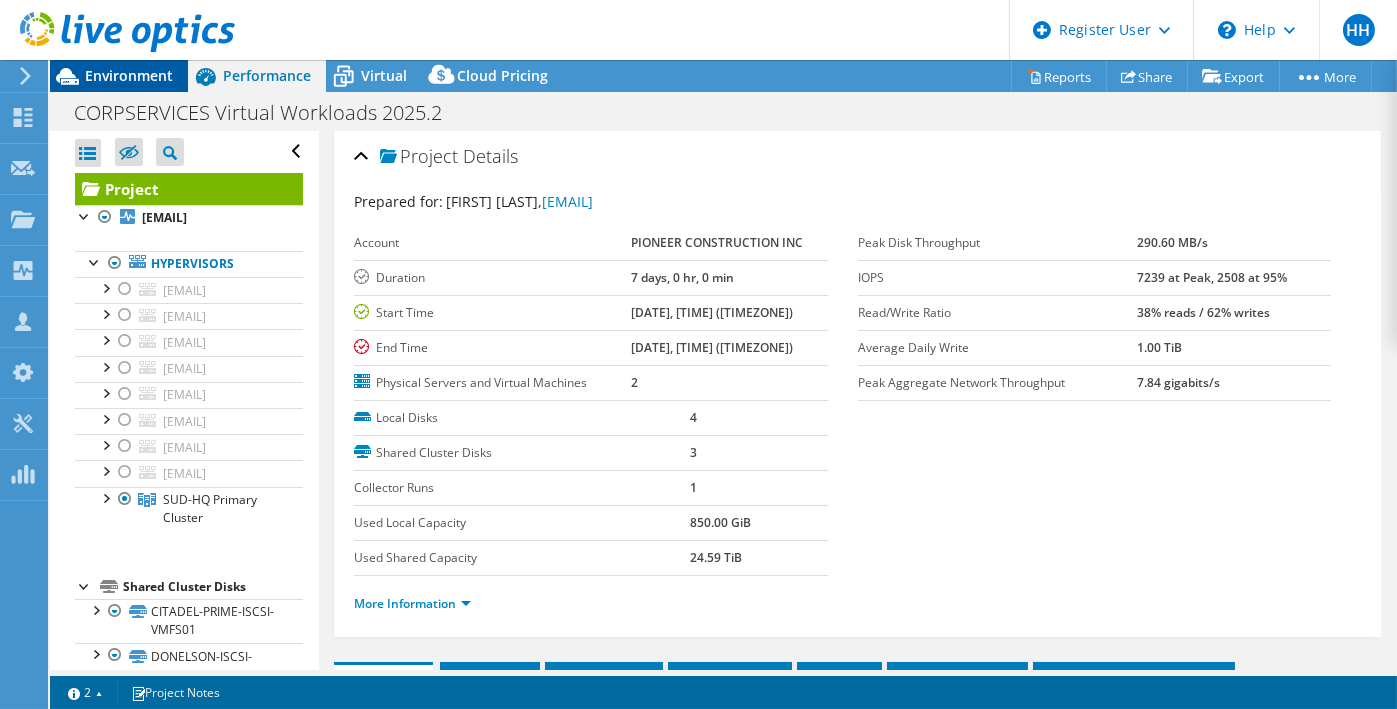 click on "Environment" at bounding box center (129, 75) 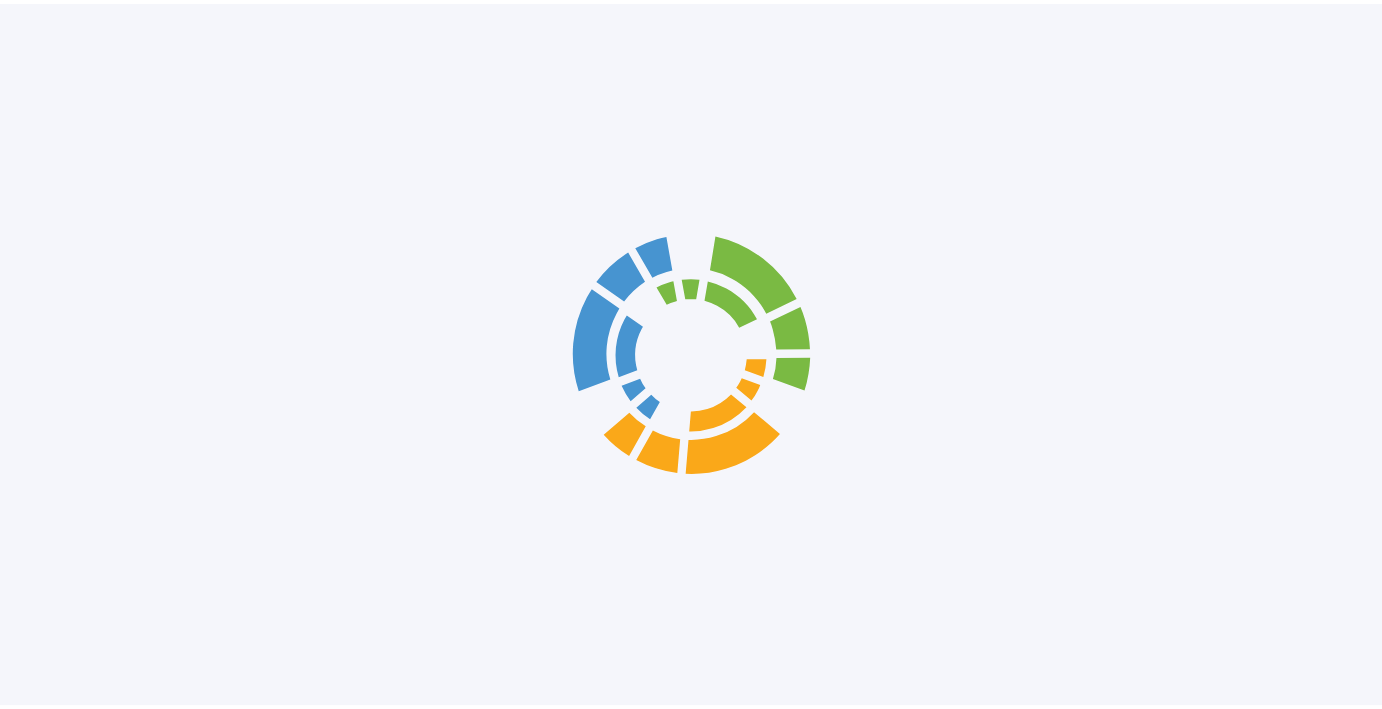 scroll, scrollTop: 0, scrollLeft: 0, axis: both 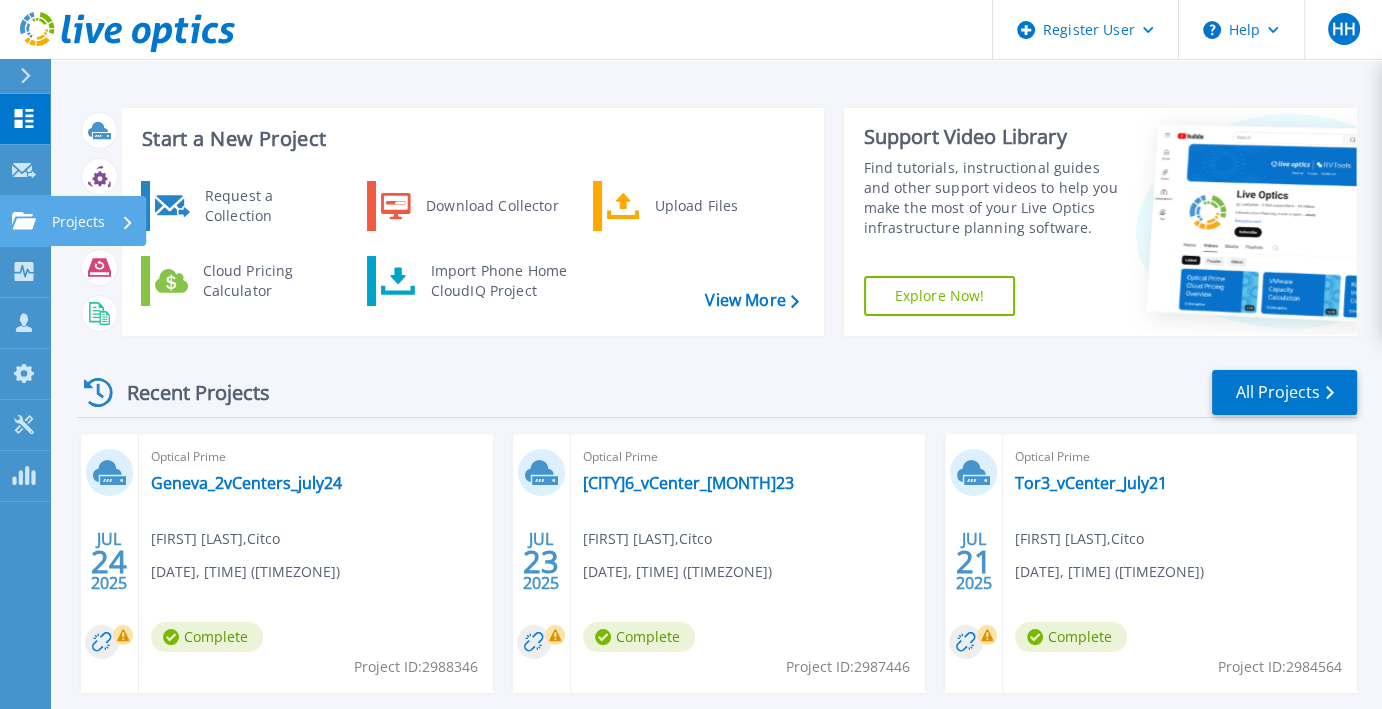 click on "Projects Projects" at bounding box center (25, 221) 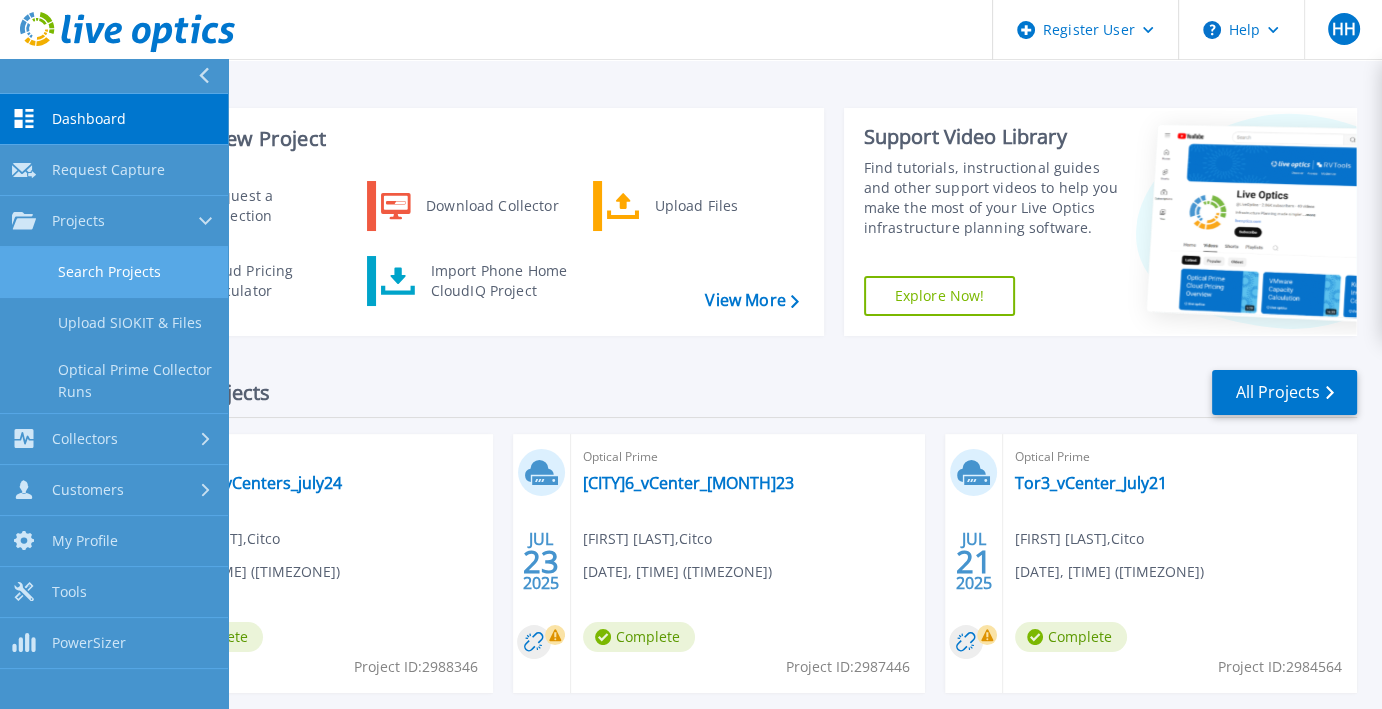 click on "Search Projects" at bounding box center (114, 272) 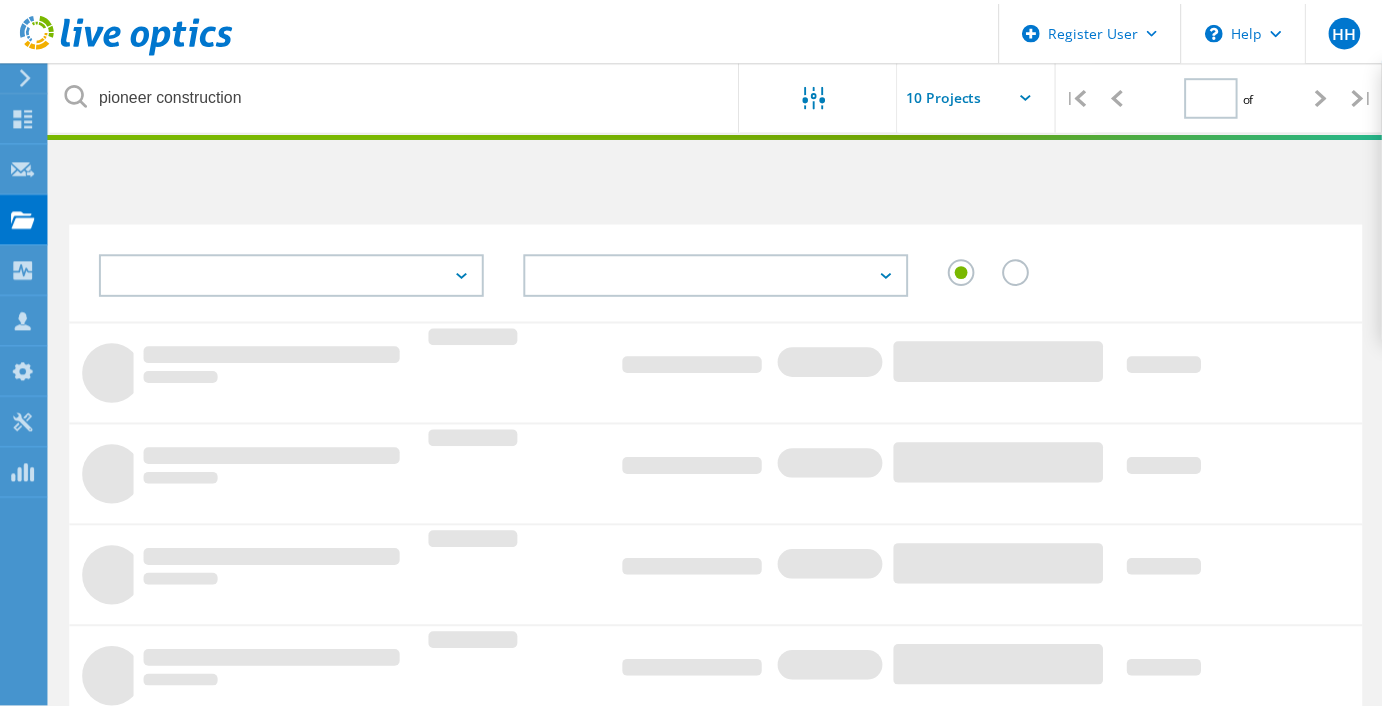 scroll, scrollTop: 0, scrollLeft: 0, axis: both 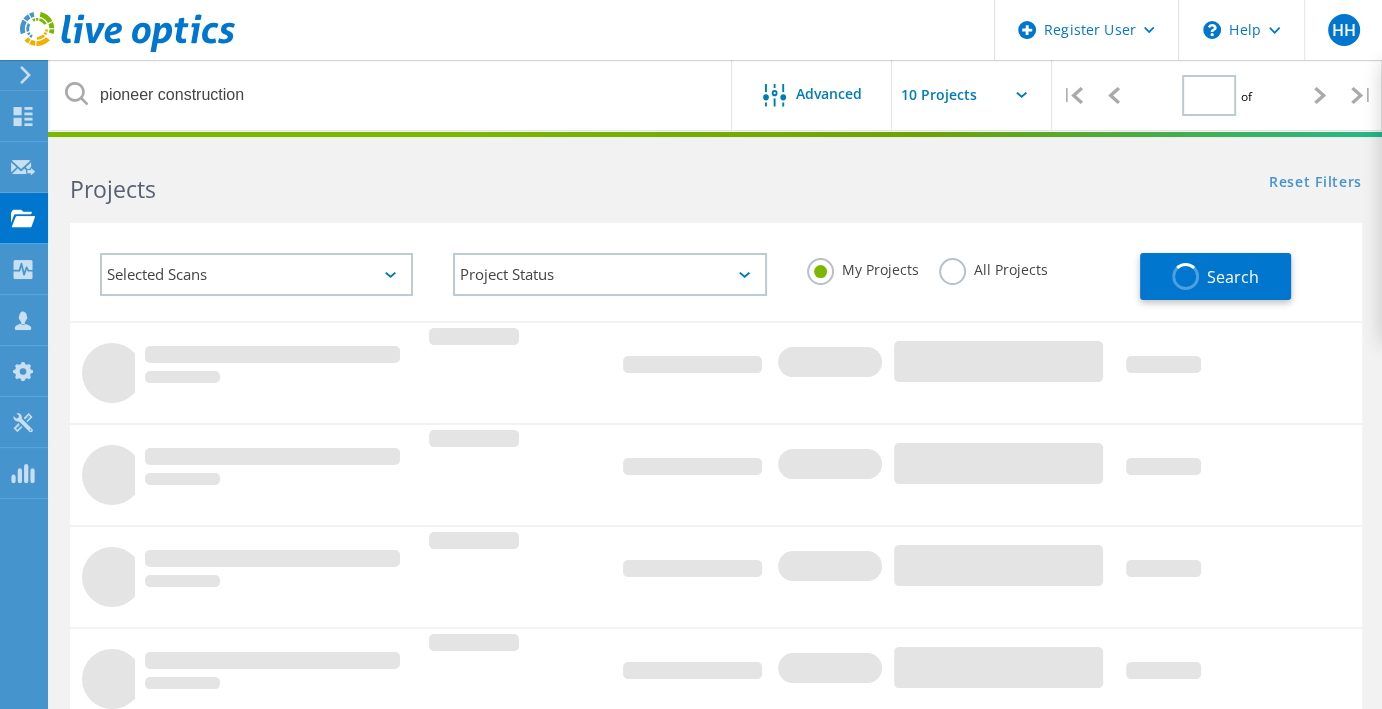 type on "1" 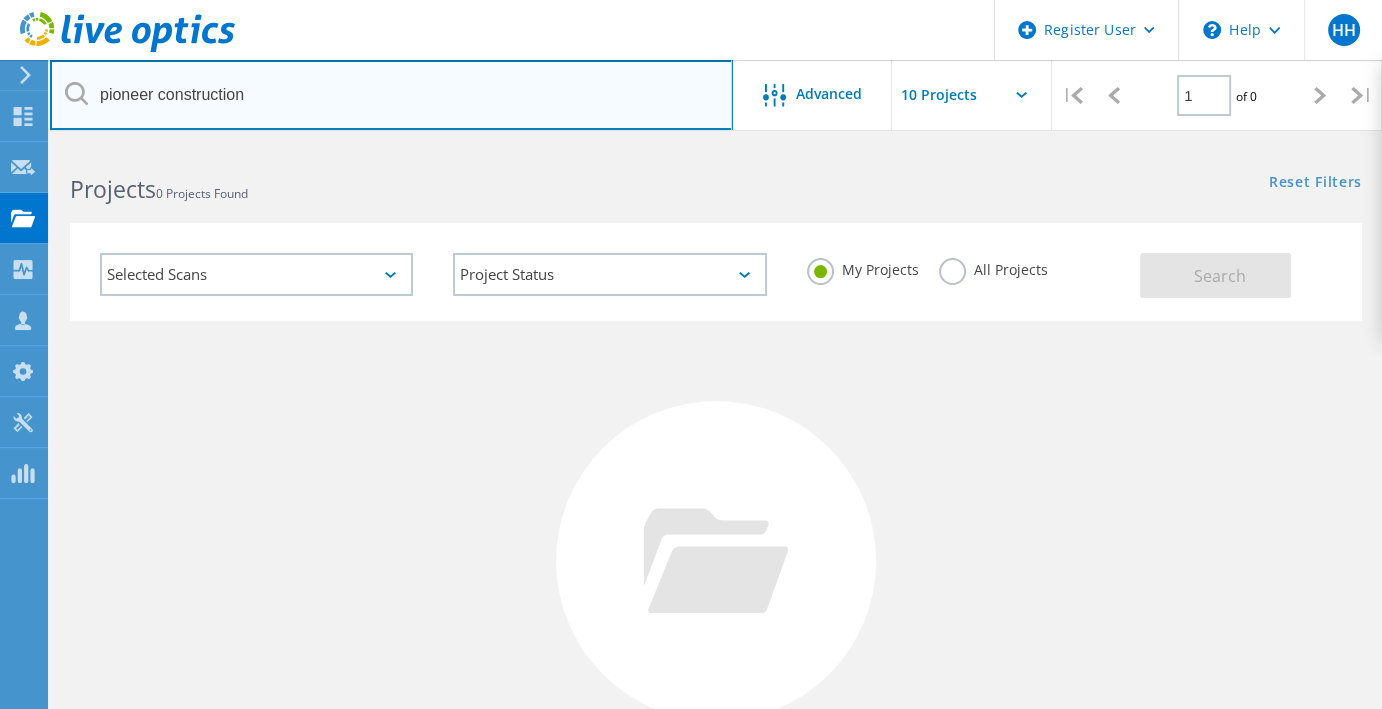 click on "pioneer construction" at bounding box center (391, 95) 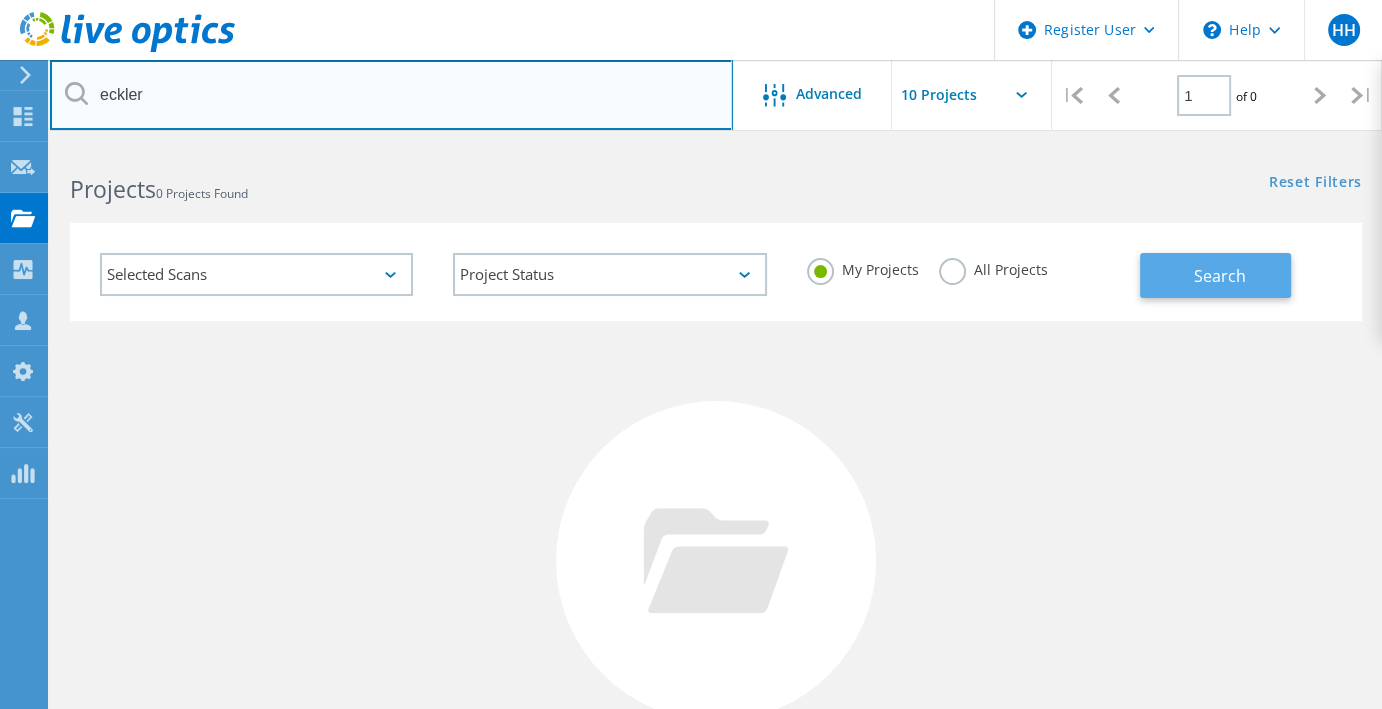 type on "eckler" 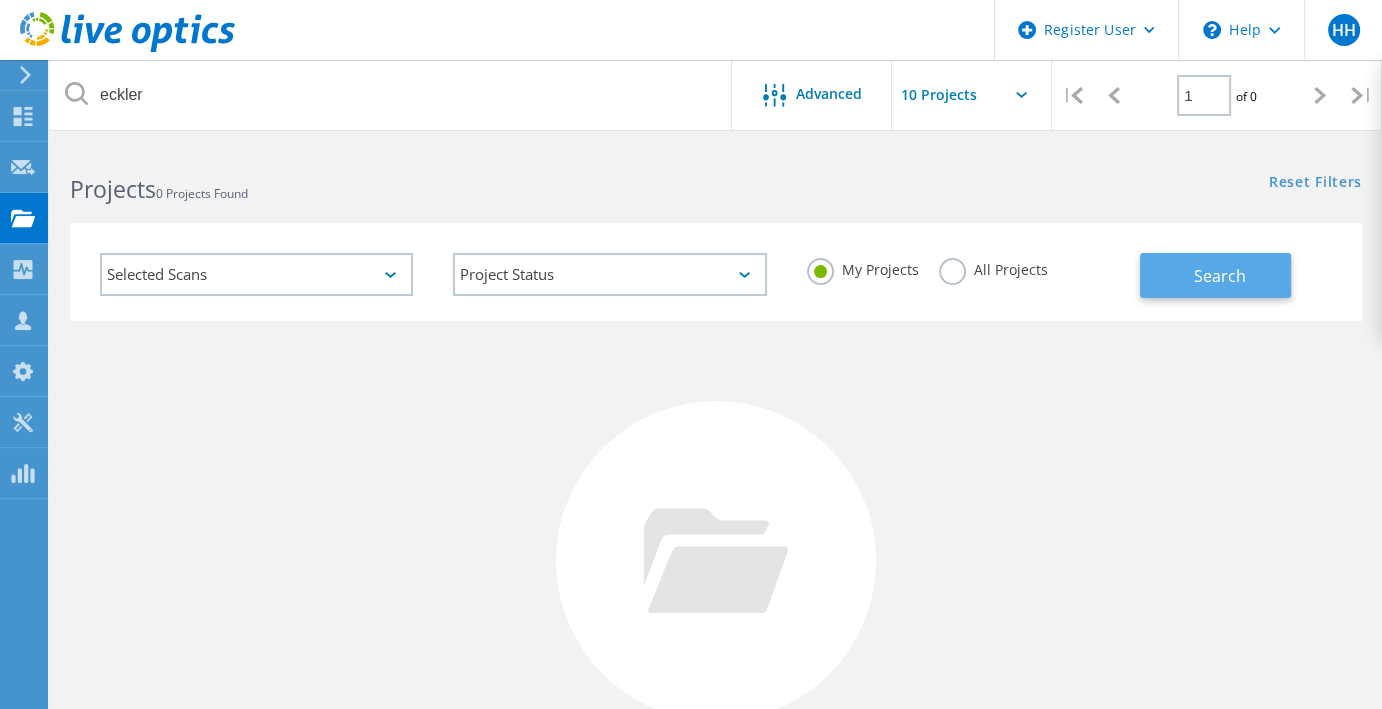 click on "Search" 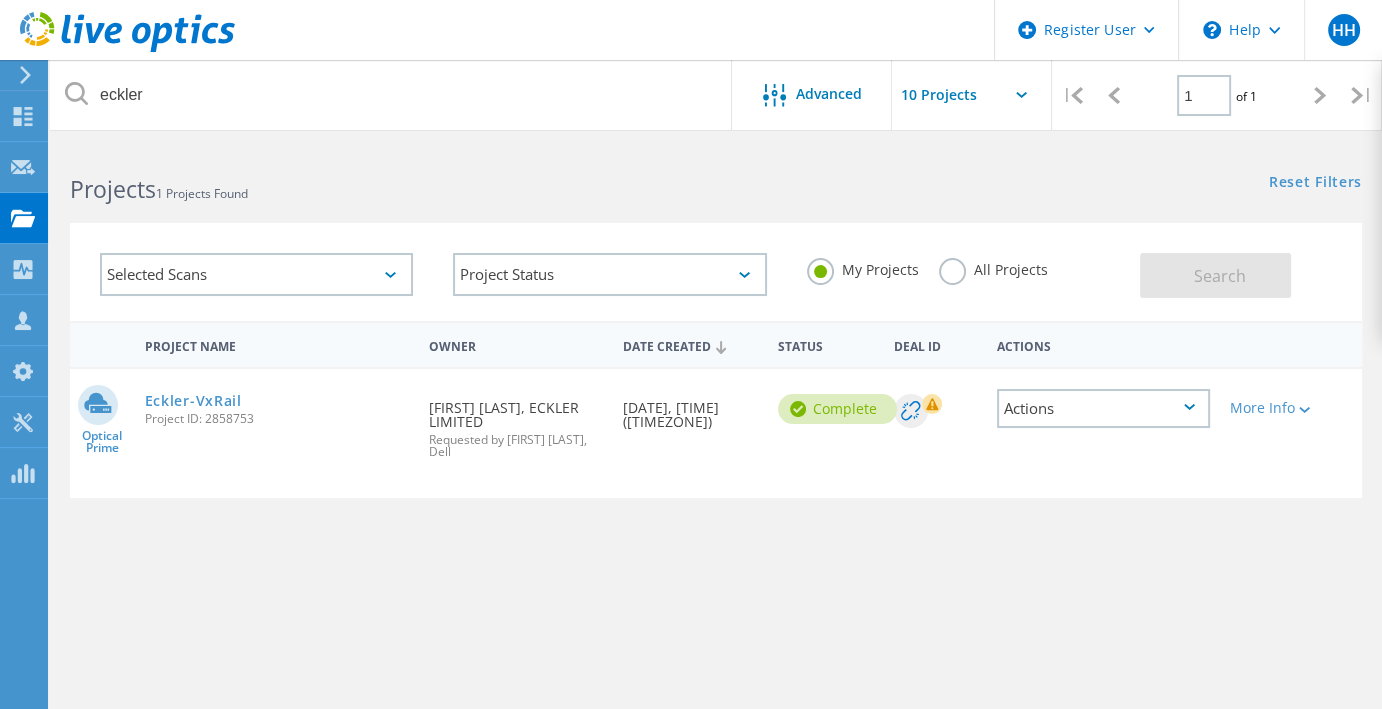 click on "All Projects" 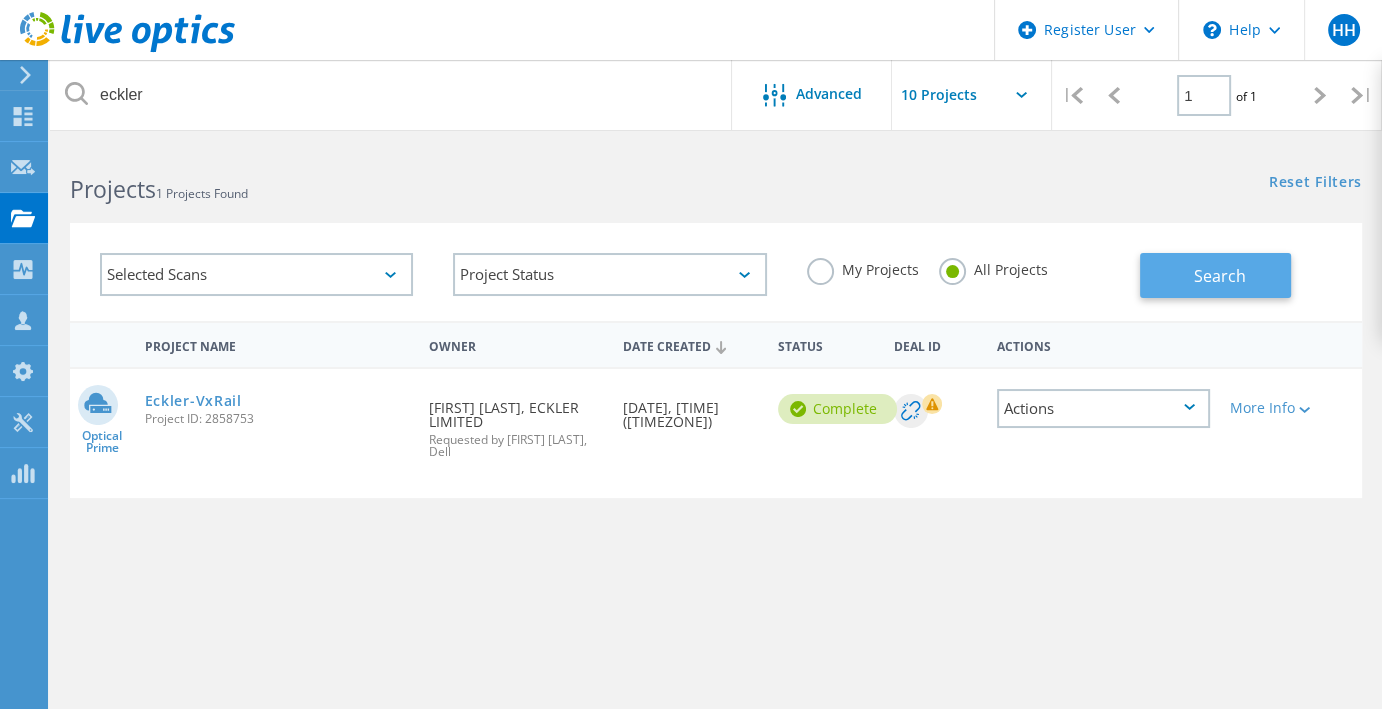 click on "Search" 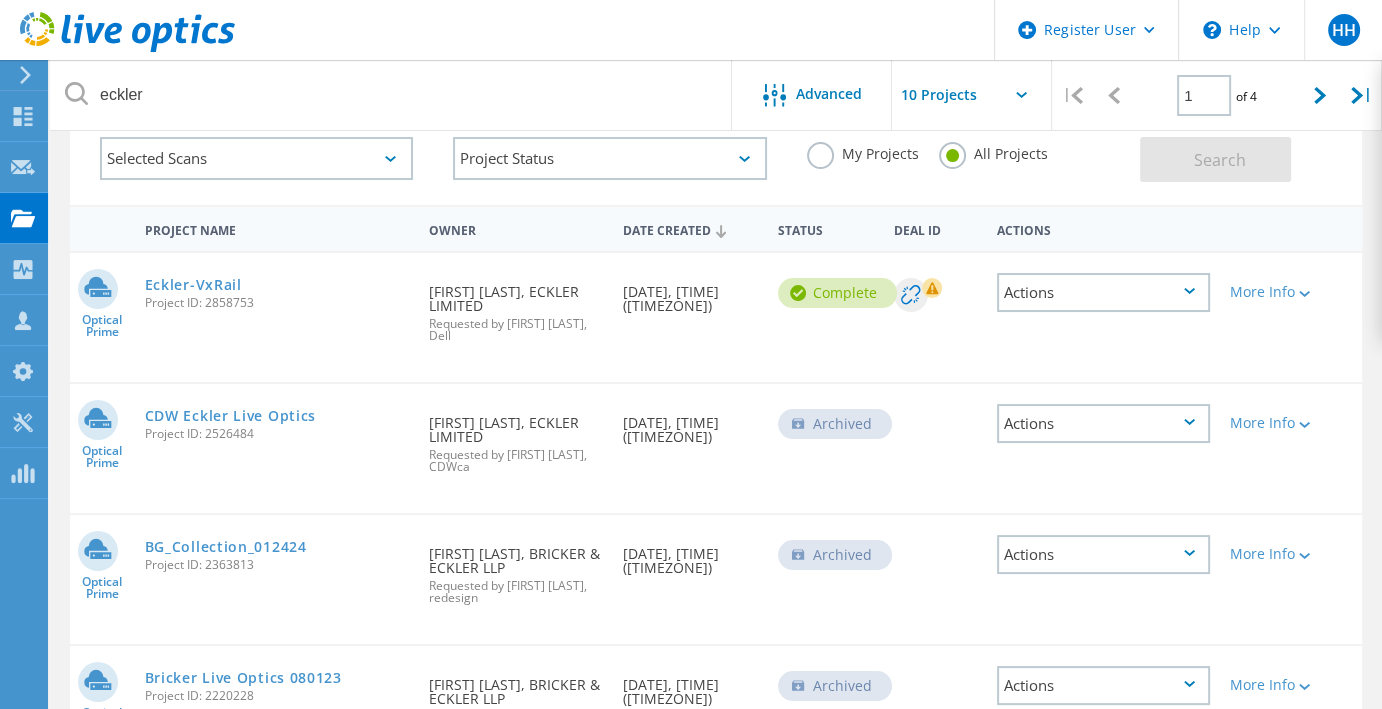 scroll, scrollTop: 117, scrollLeft: 0, axis: vertical 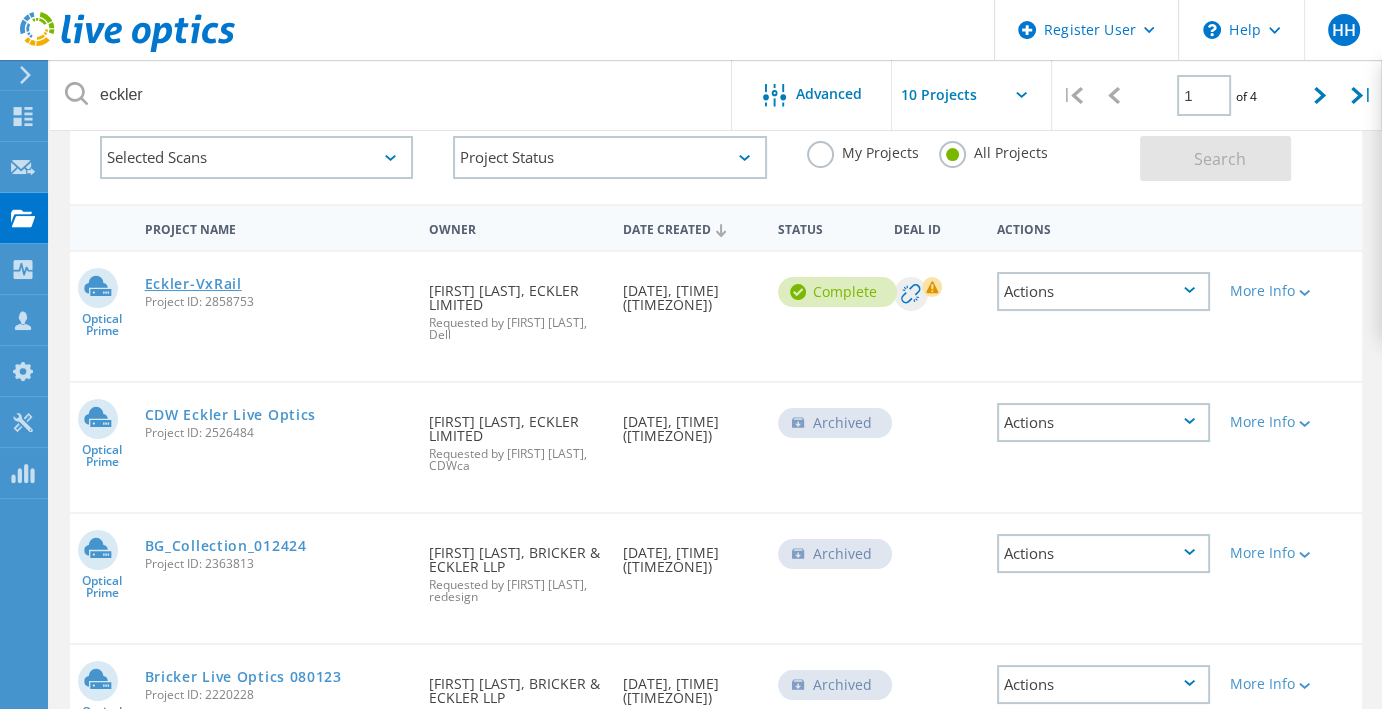 click on "Eckler-VxRail" 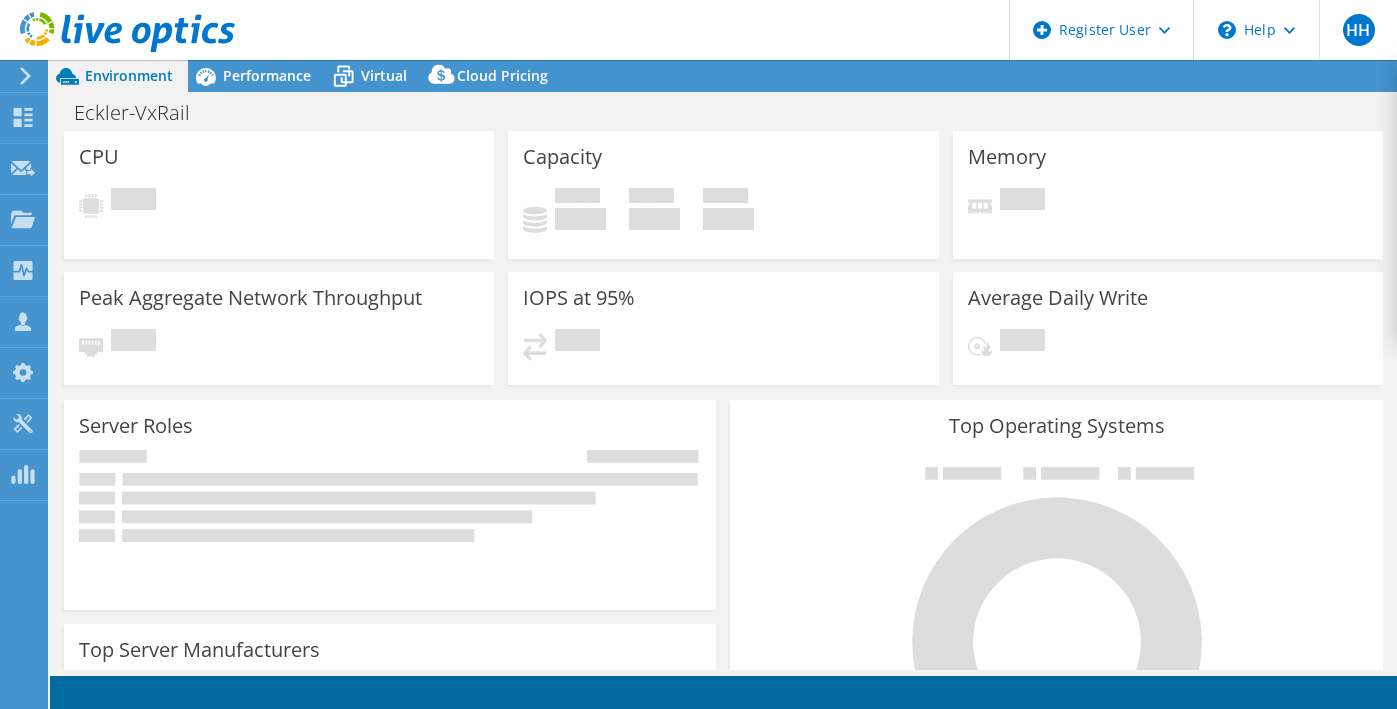 scroll, scrollTop: 0, scrollLeft: 0, axis: both 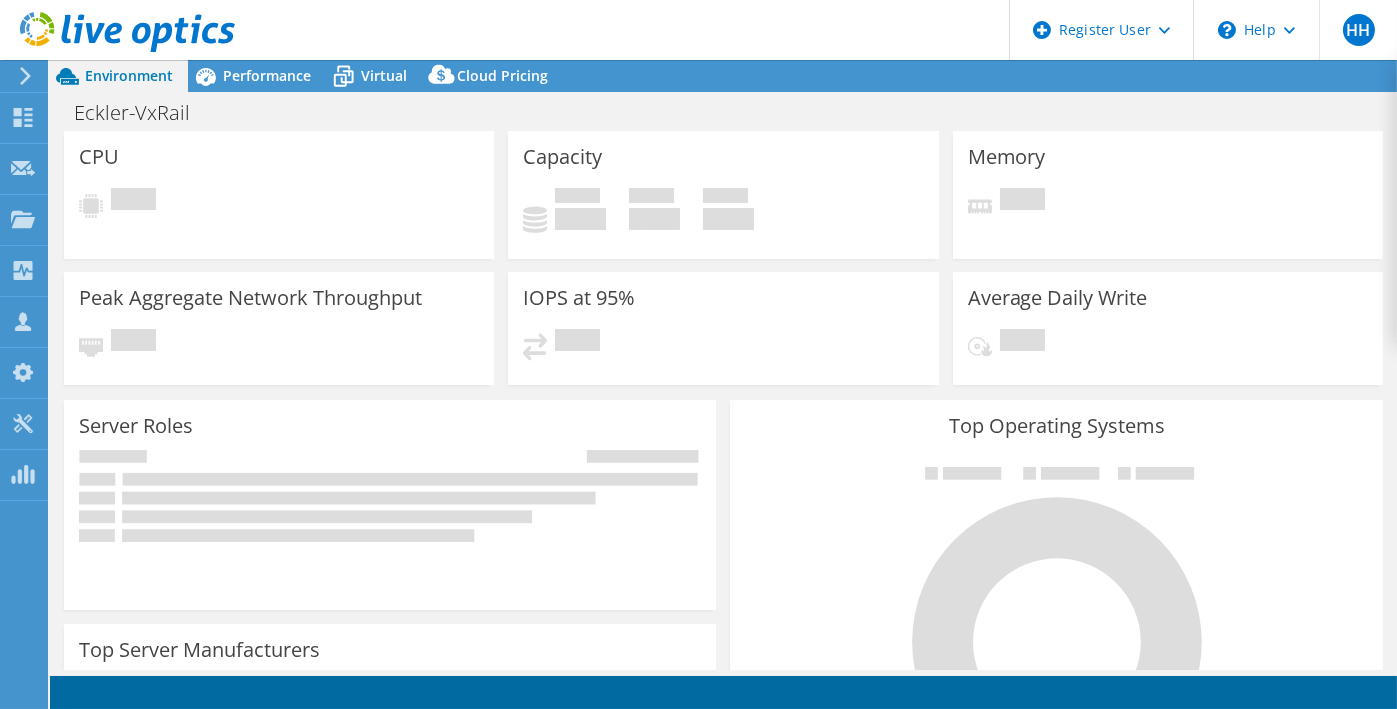 select on "USD" 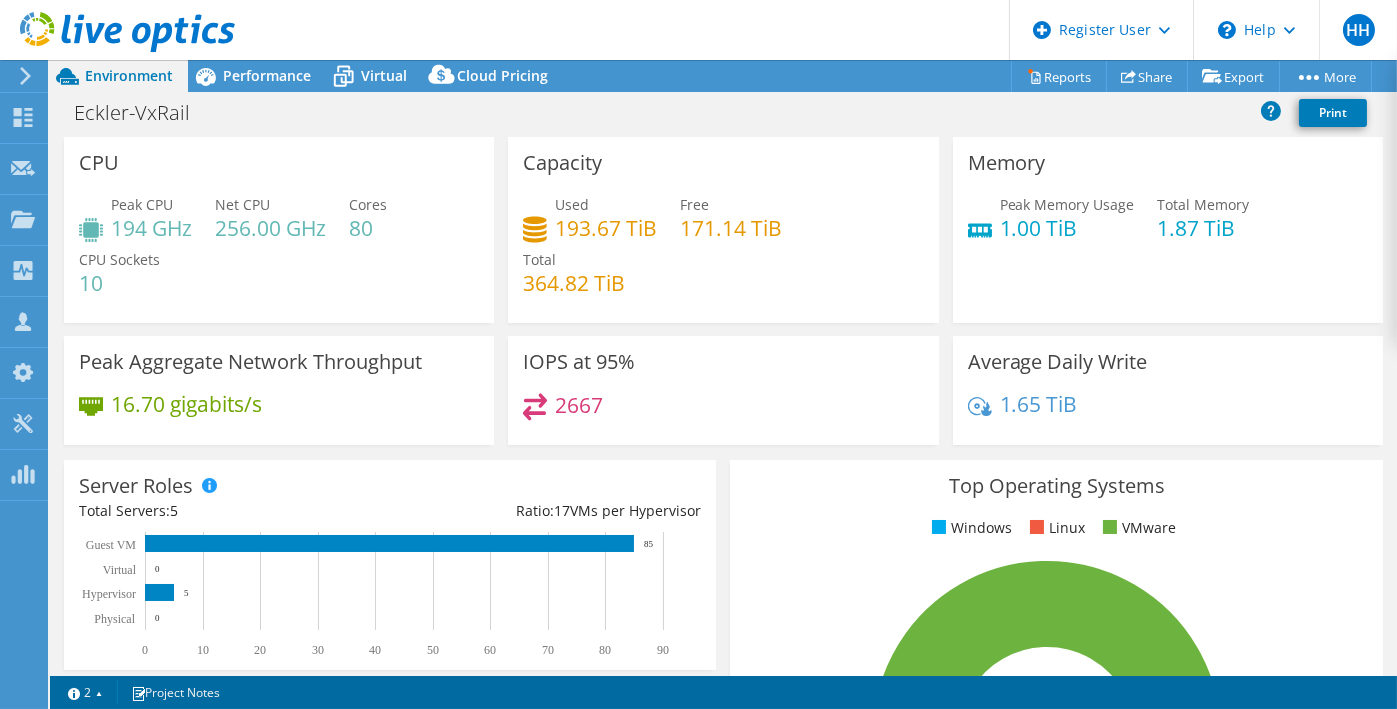 scroll, scrollTop: 2, scrollLeft: 0, axis: vertical 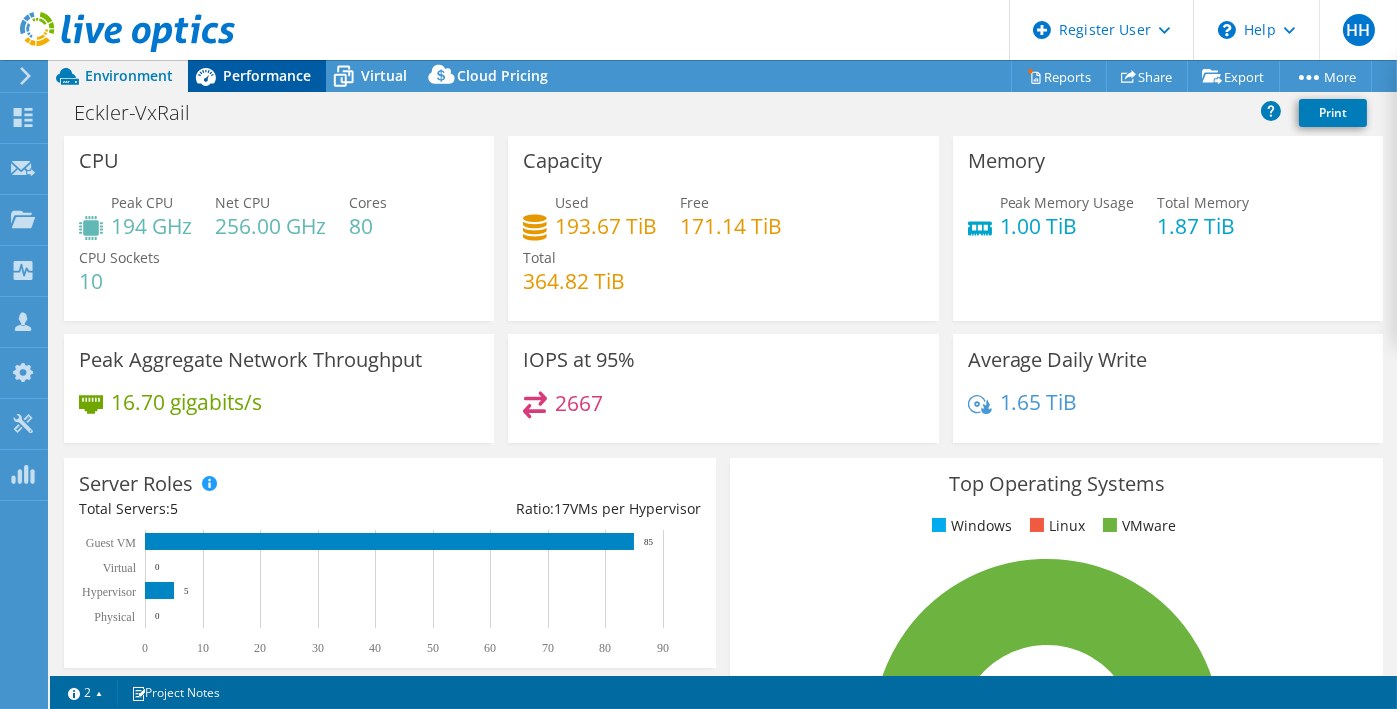 click on "Performance" at bounding box center [267, 75] 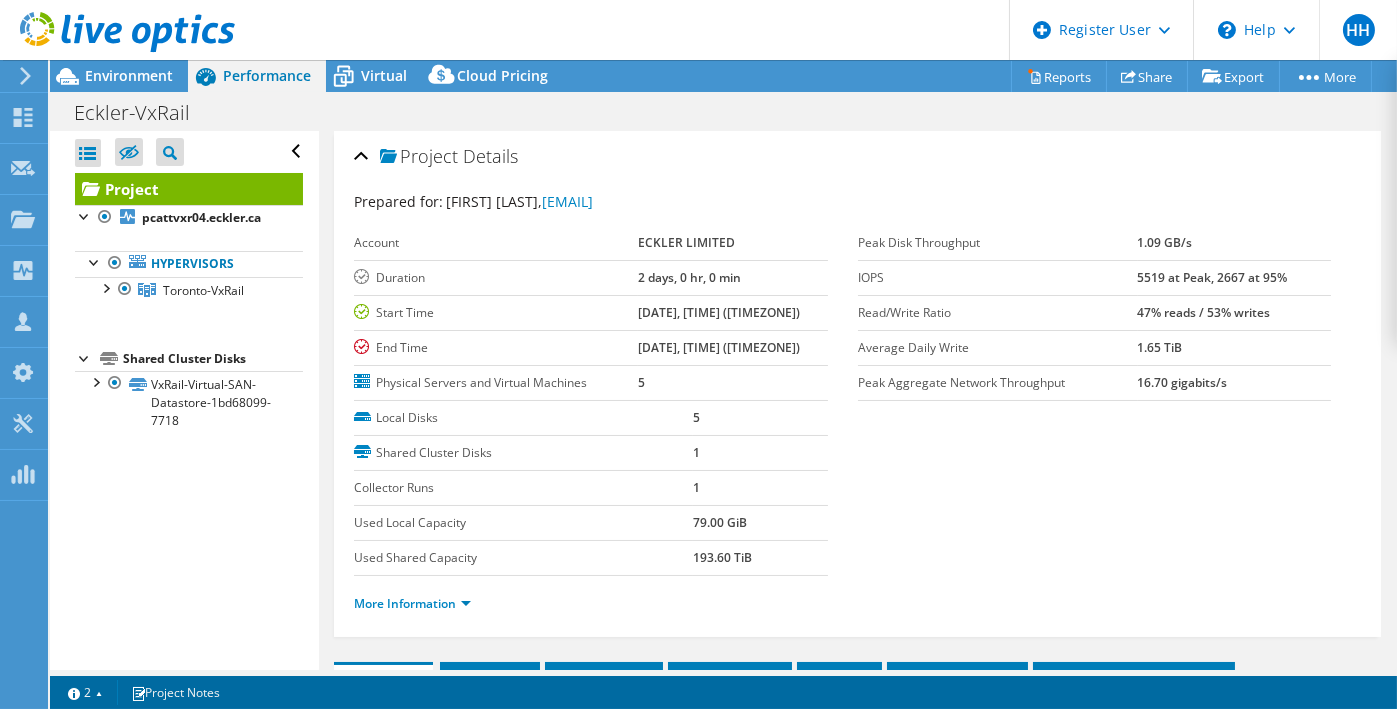 scroll, scrollTop: 0, scrollLeft: 0, axis: both 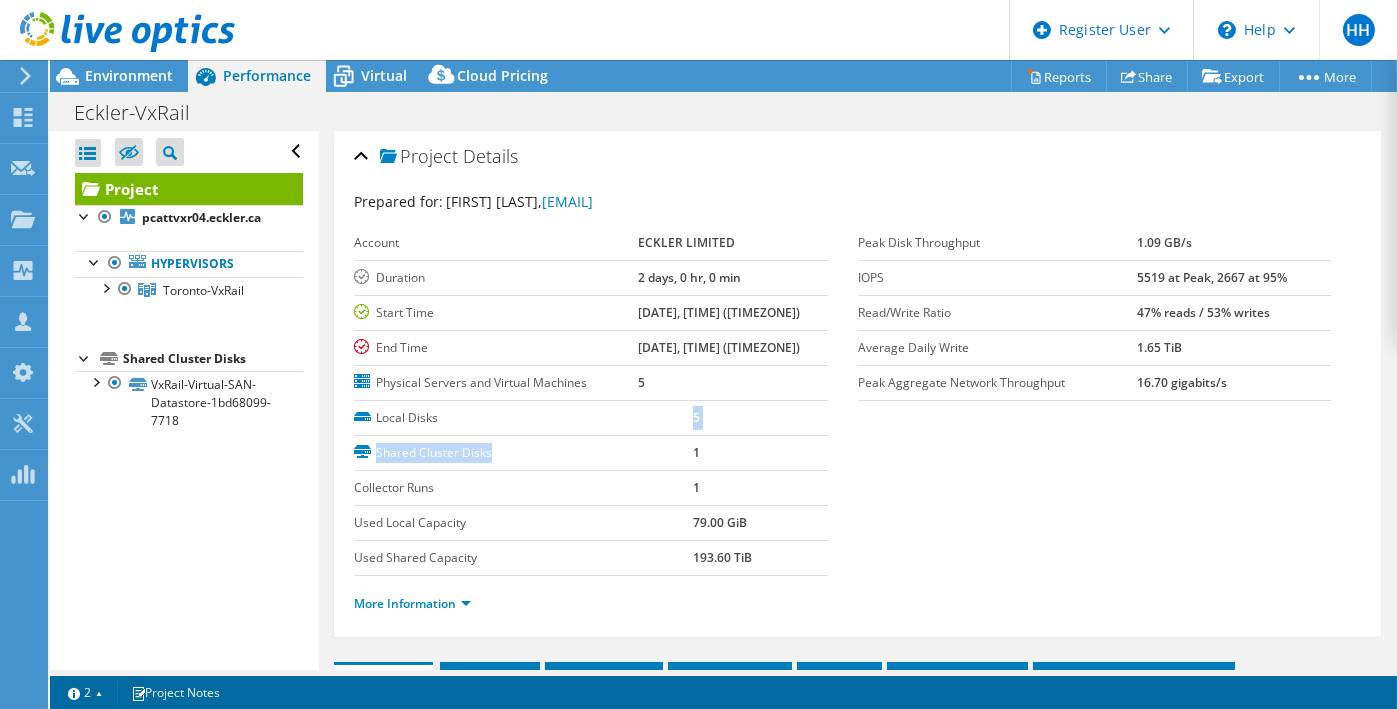 drag, startPoint x: 520, startPoint y: 446, endPoint x: 484, endPoint y: 325, distance: 126.24183 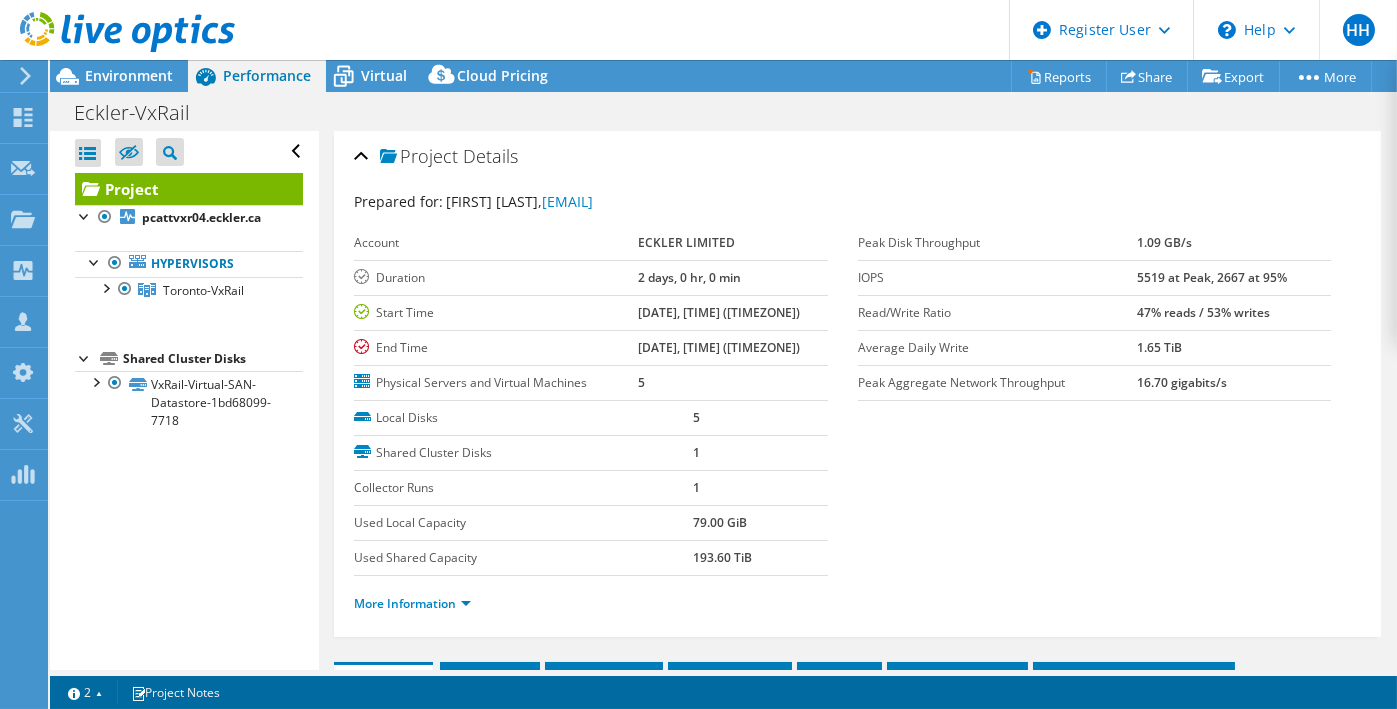 click on "[DATE], [TIME] ([TIMEZONE])" at bounding box center [732, 312] 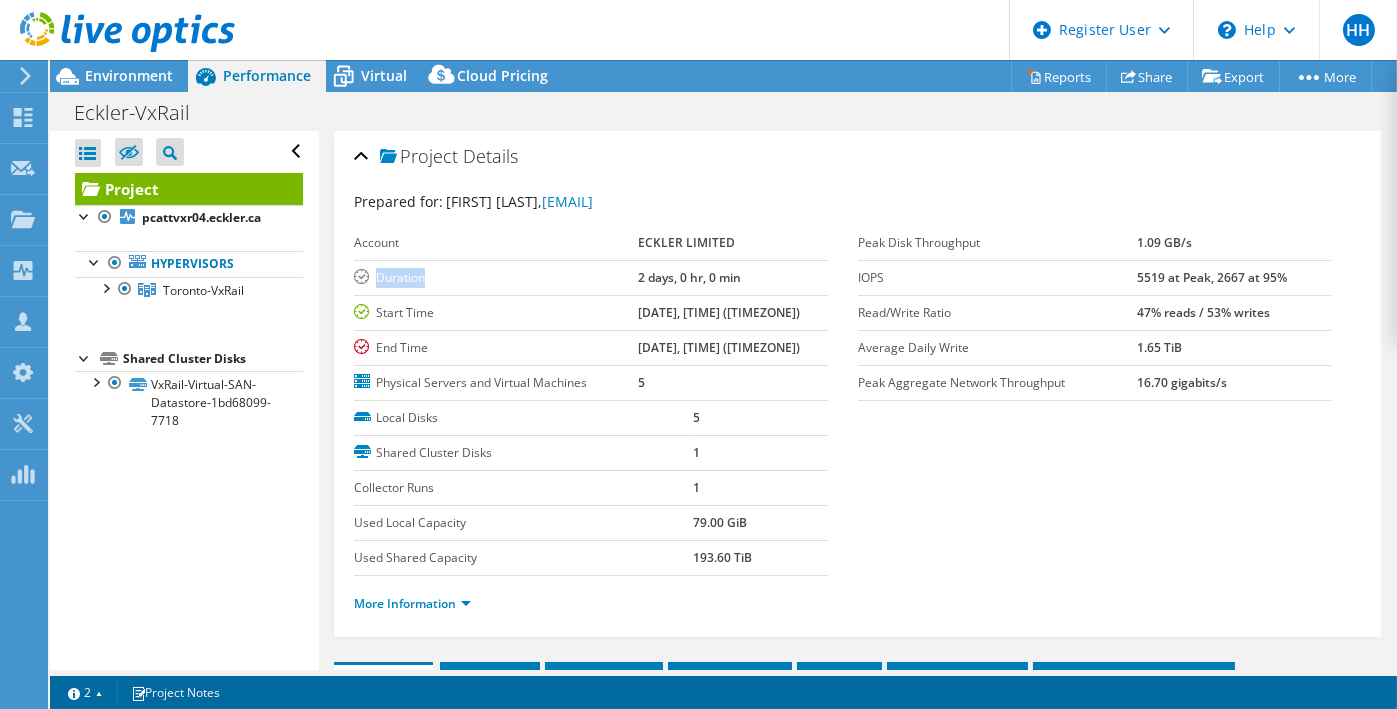 click on "Duration" at bounding box center (496, 277) 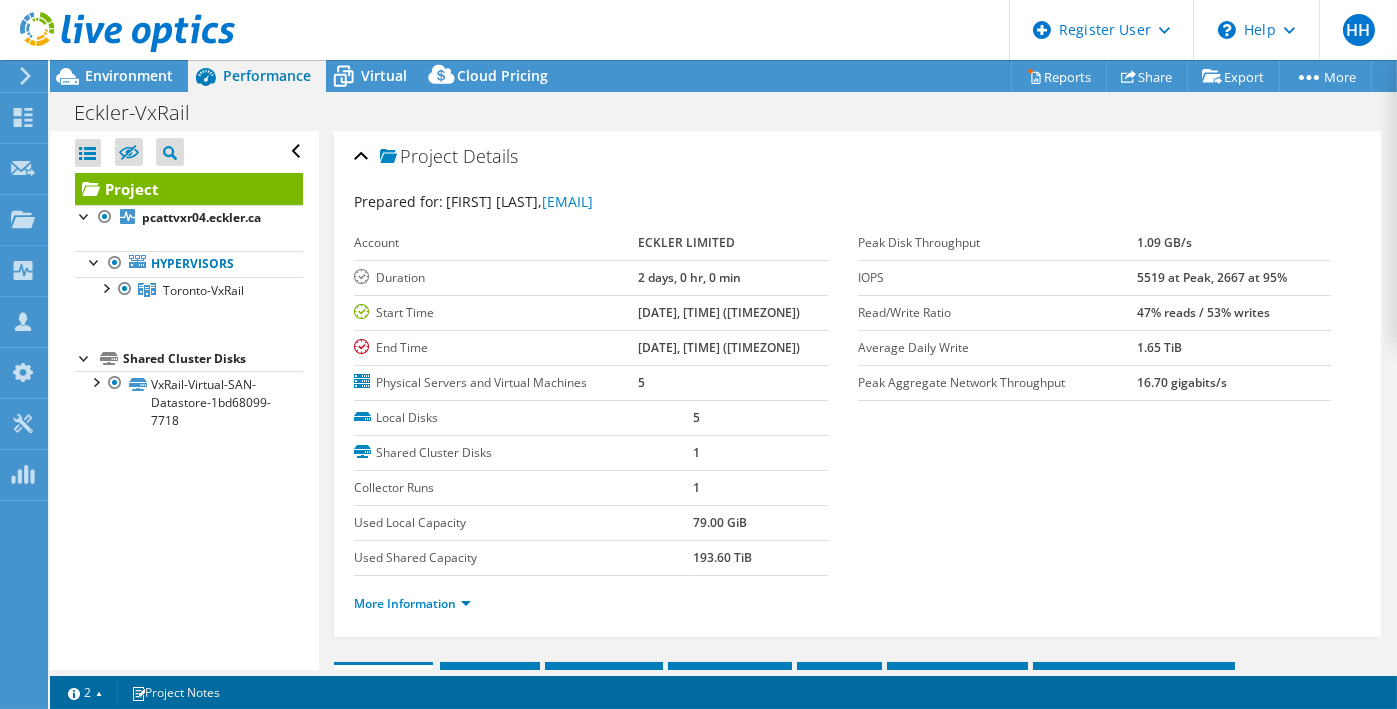 click on "[DATE], [TIME] ([TIMEZONE])" at bounding box center (719, 312) 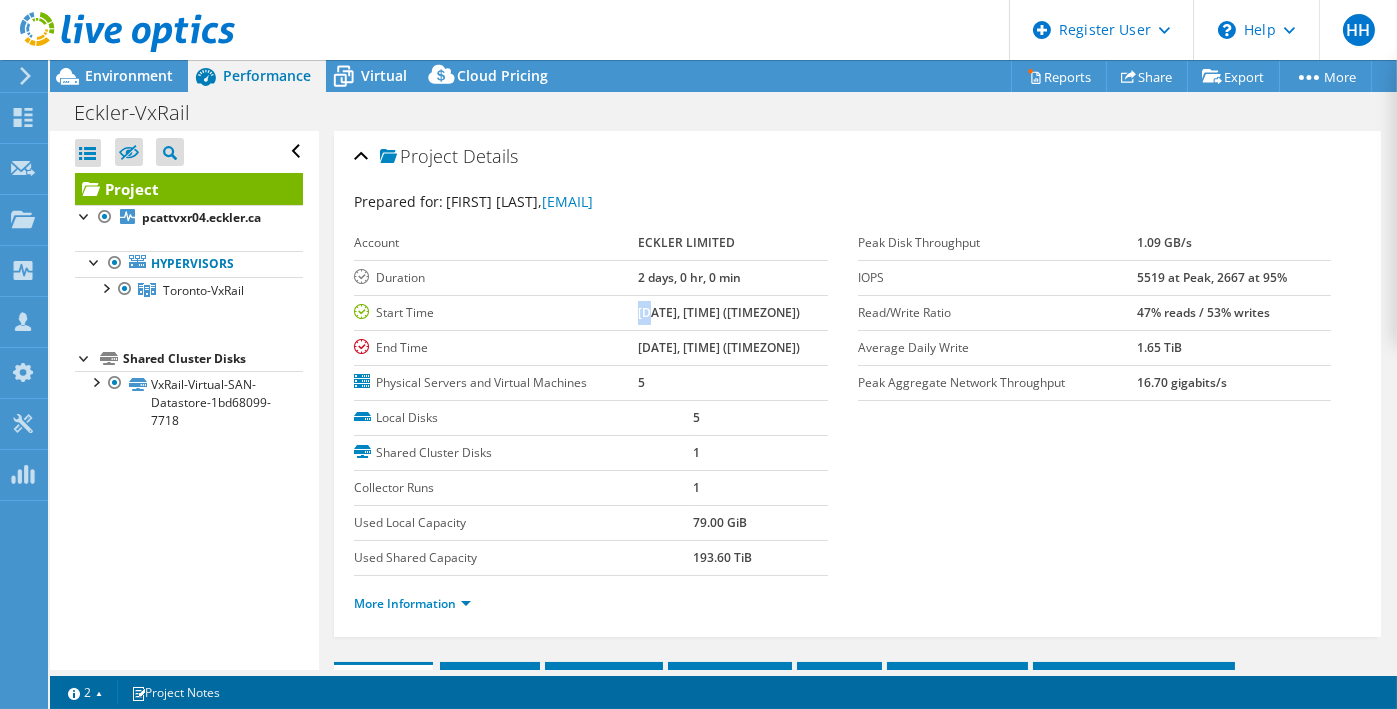 click on "[DATE], [TIME] ([TIMEZONE])" at bounding box center [719, 312] 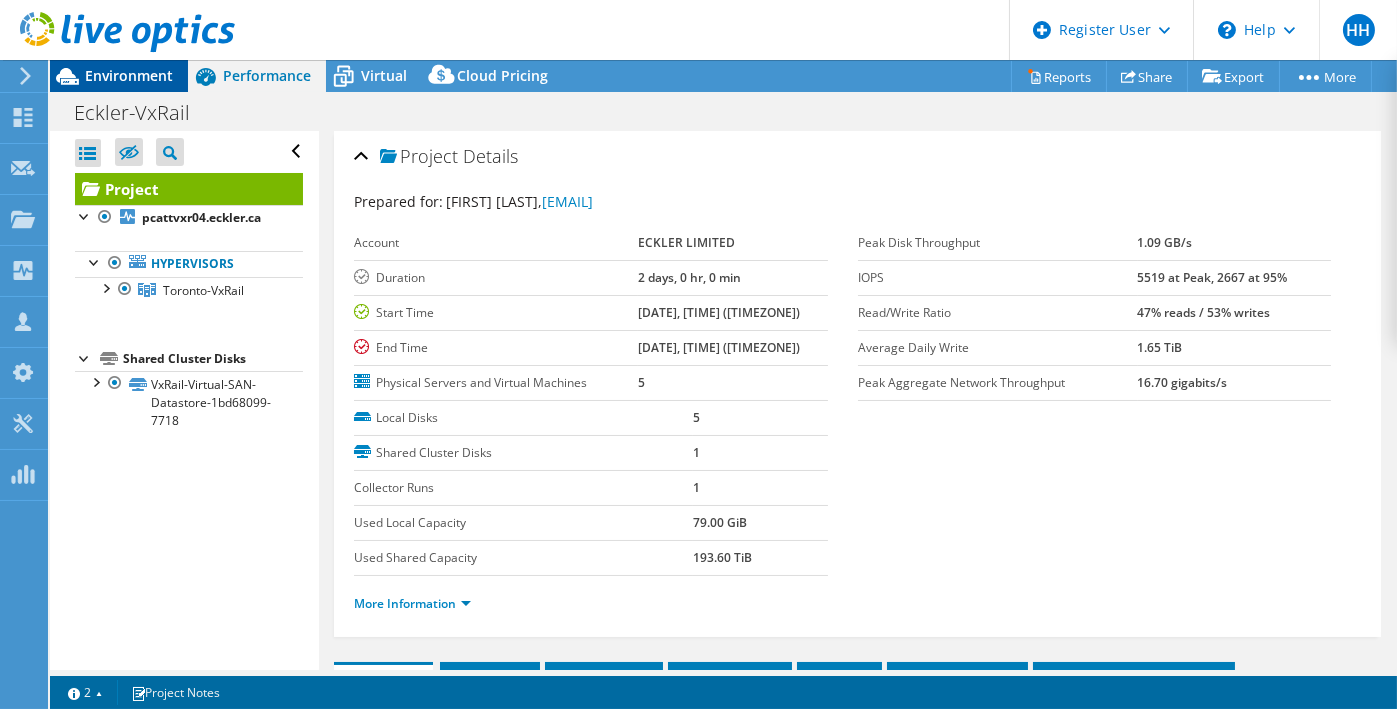 click on "Environment" at bounding box center (129, 75) 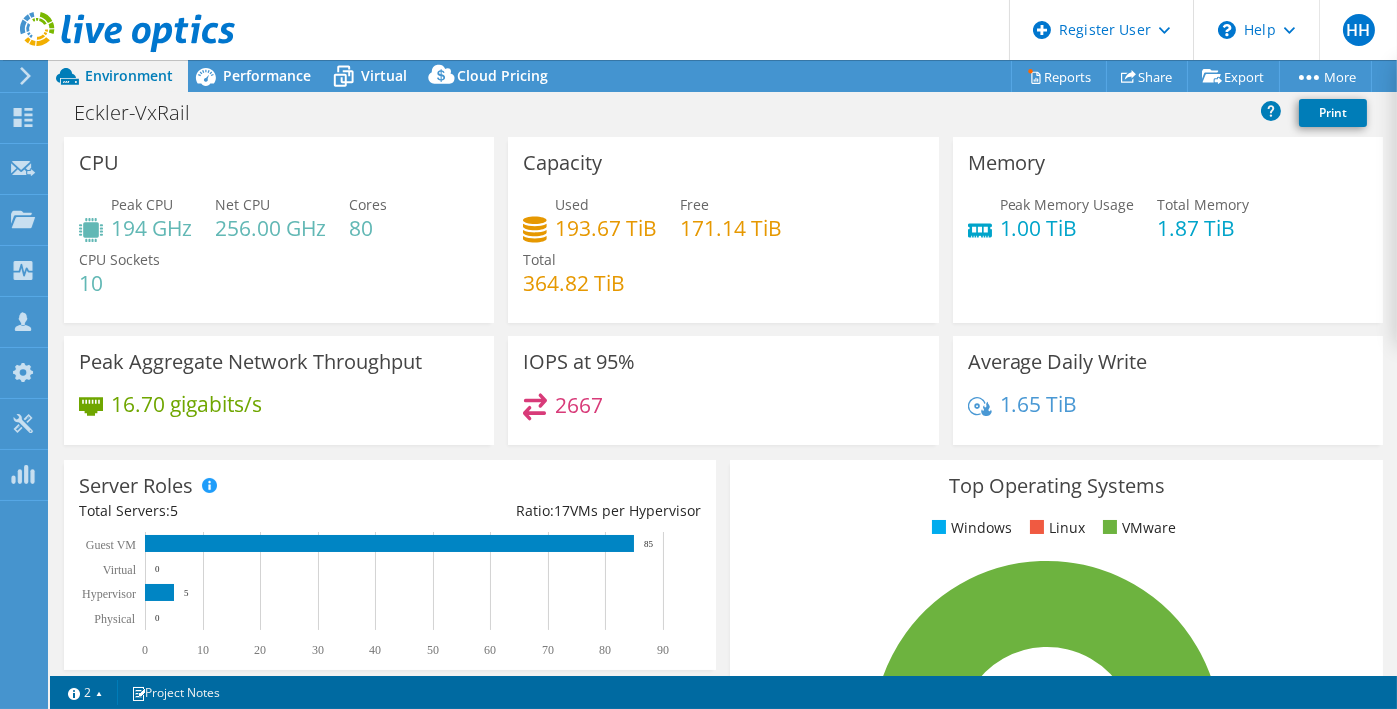 click on "193.67 TiB" at bounding box center (606, 228) 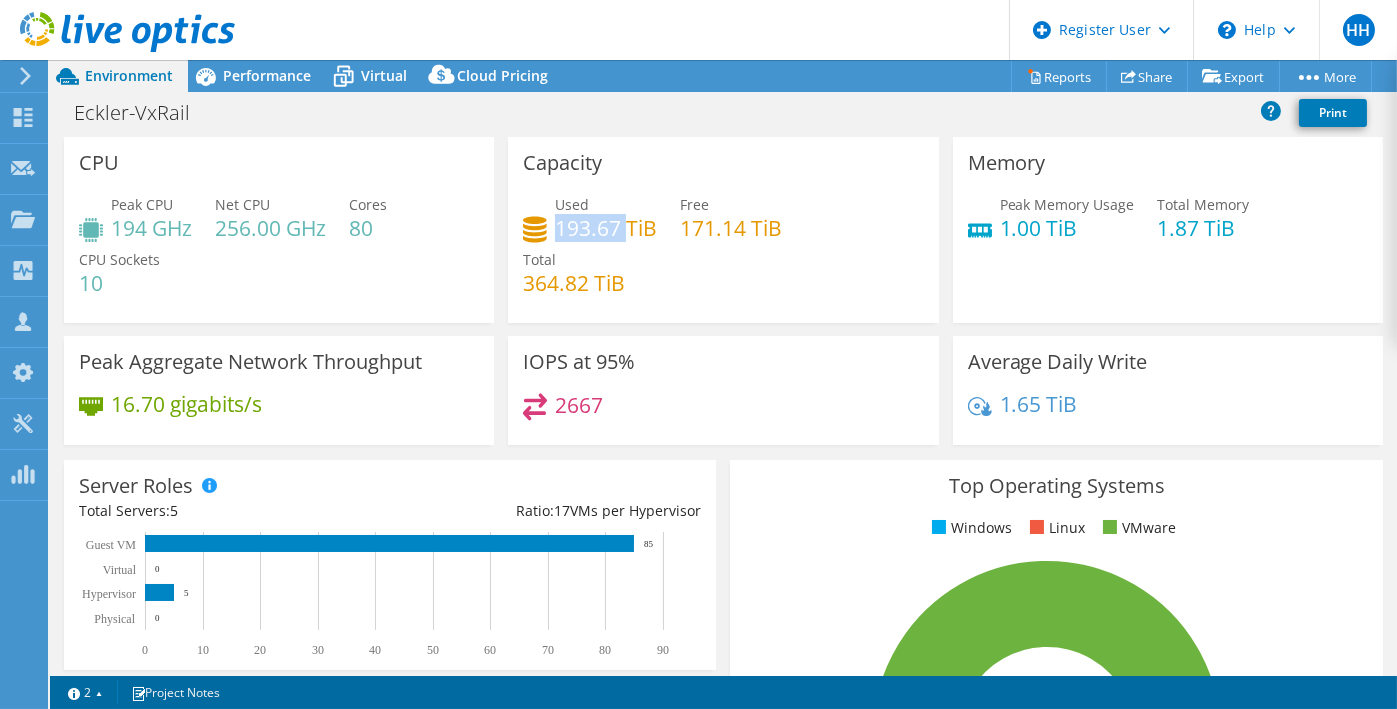 click on "193.67 TiB" at bounding box center (606, 228) 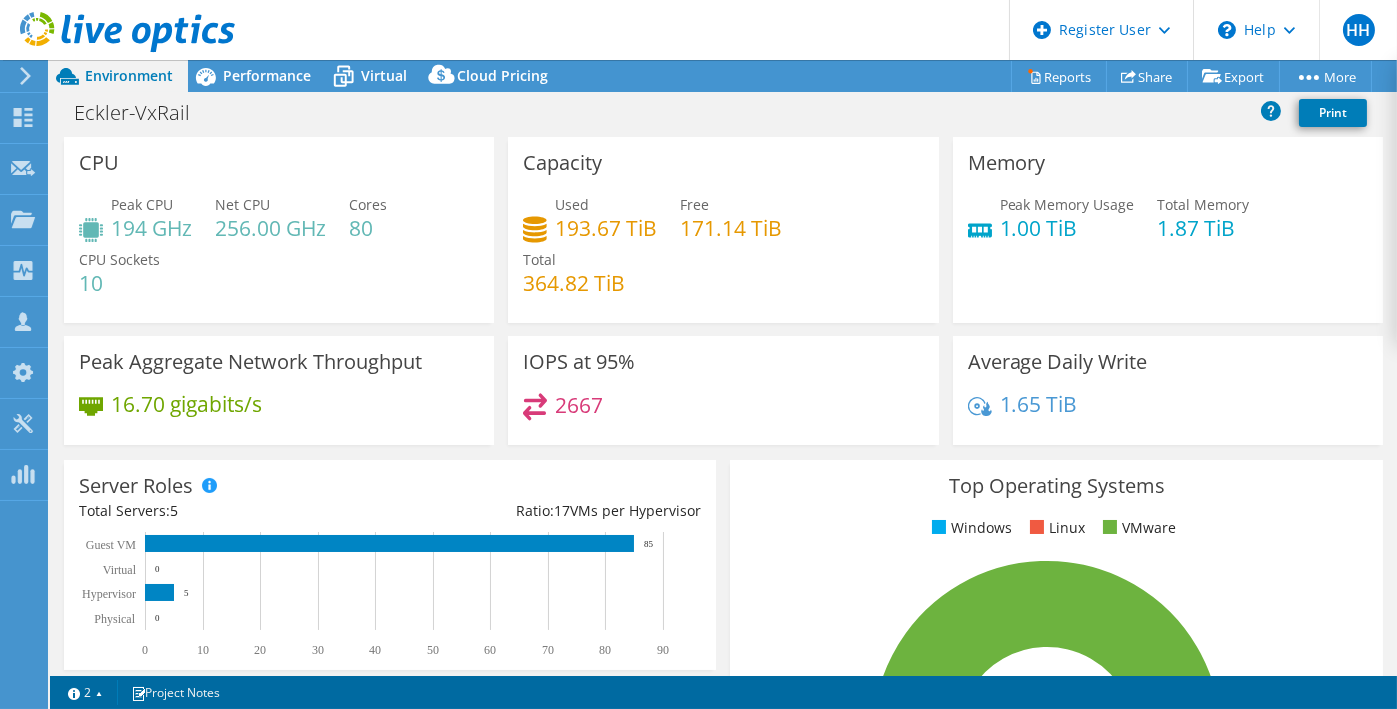 click on "2667" at bounding box center (723, 414) 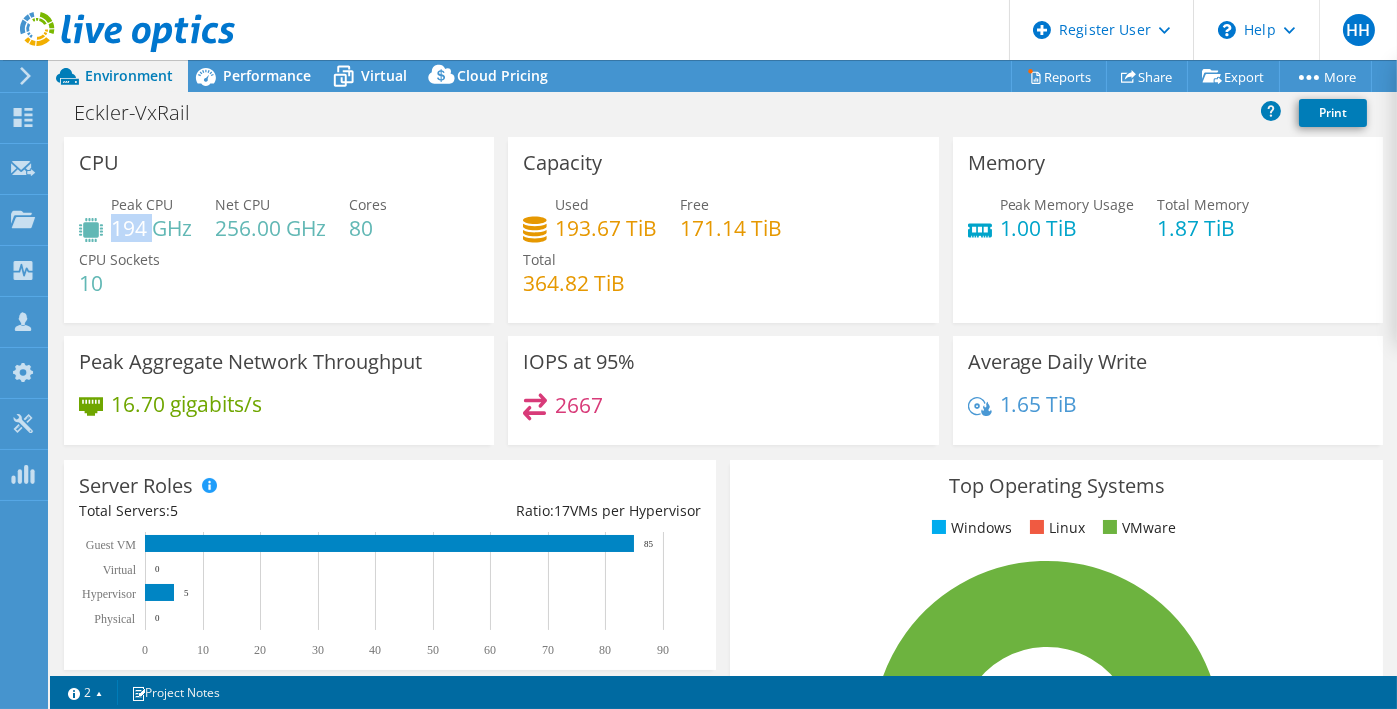 click on "194 GHz" at bounding box center [151, 228] 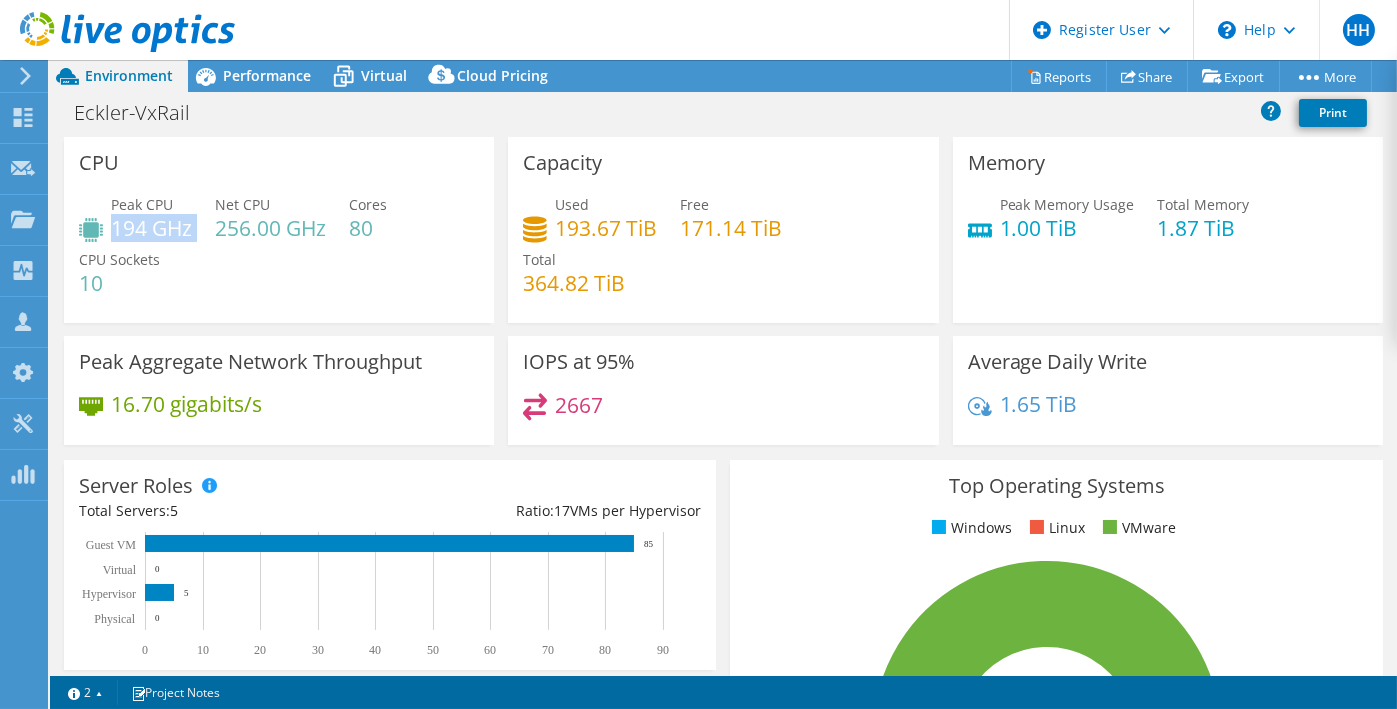 click on "194 GHz" at bounding box center [151, 228] 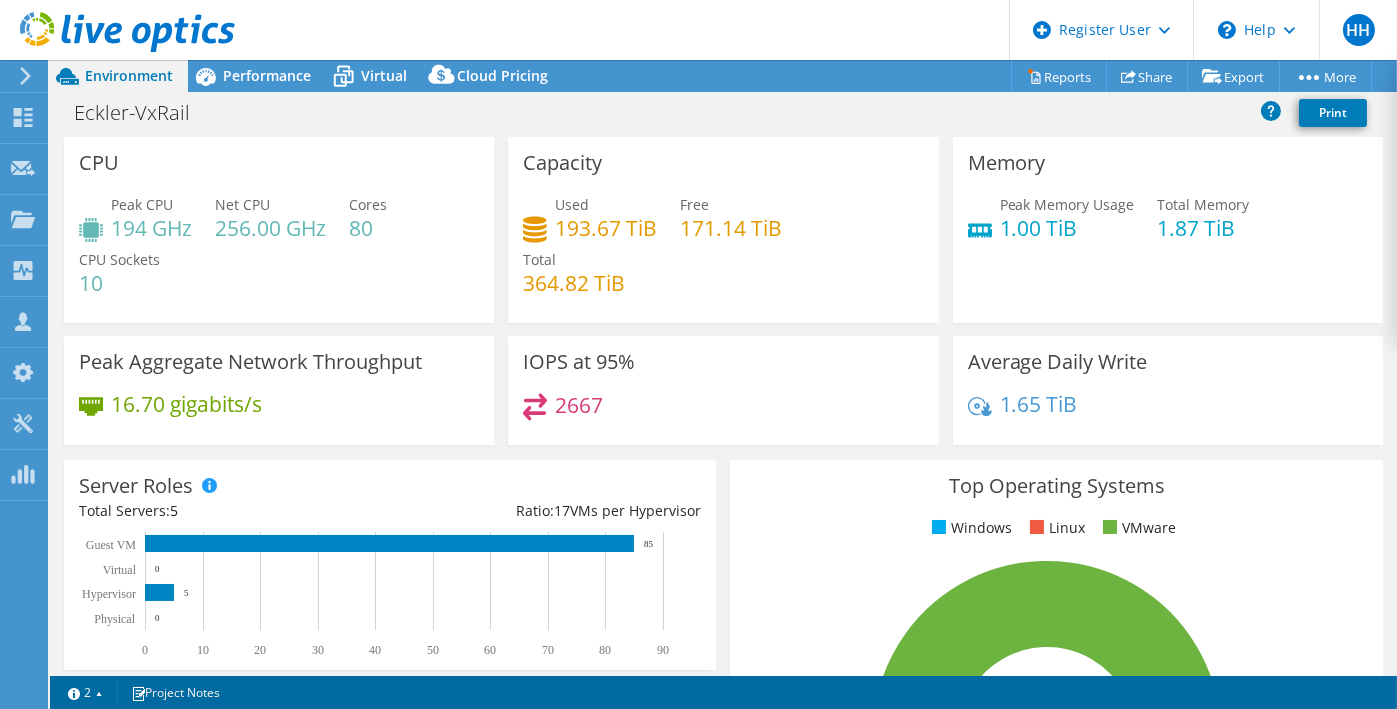 click on "193.67 TiB" at bounding box center (606, 228) 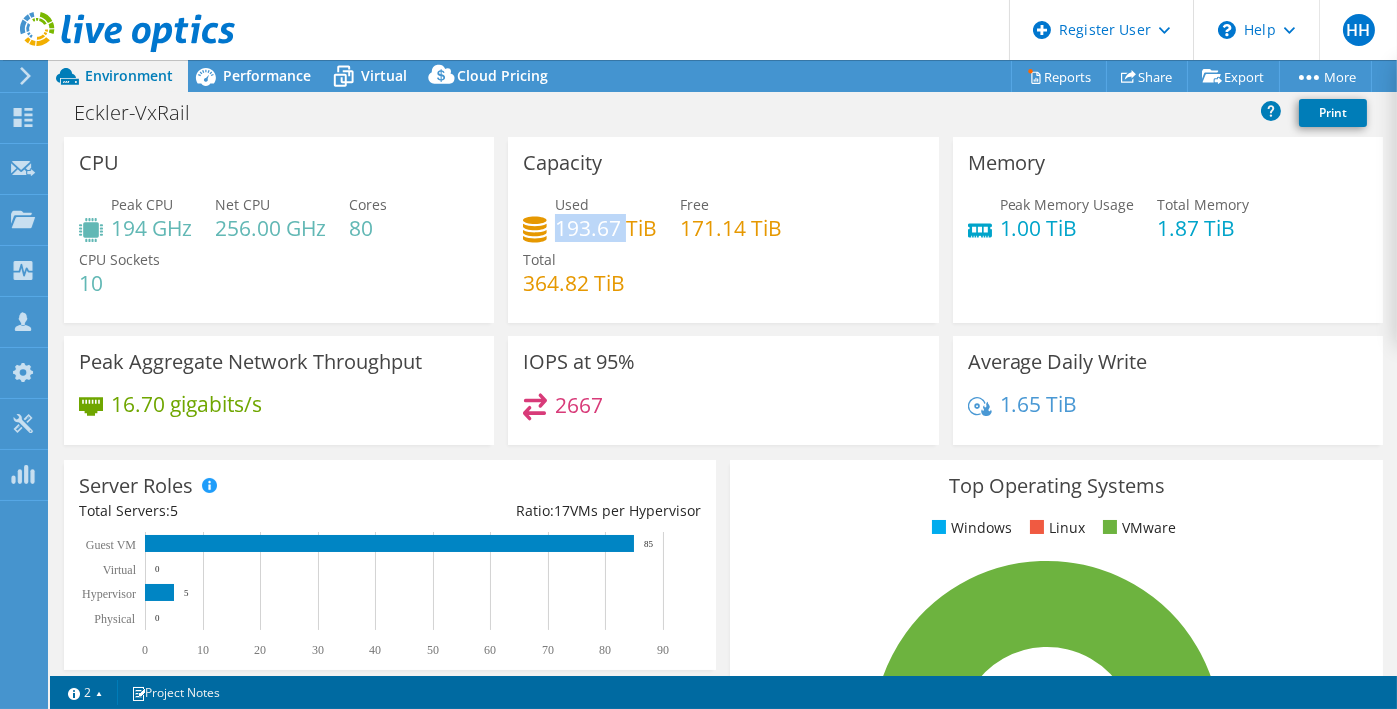 click on "193.67 TiB" at bounding box center (606, 228) 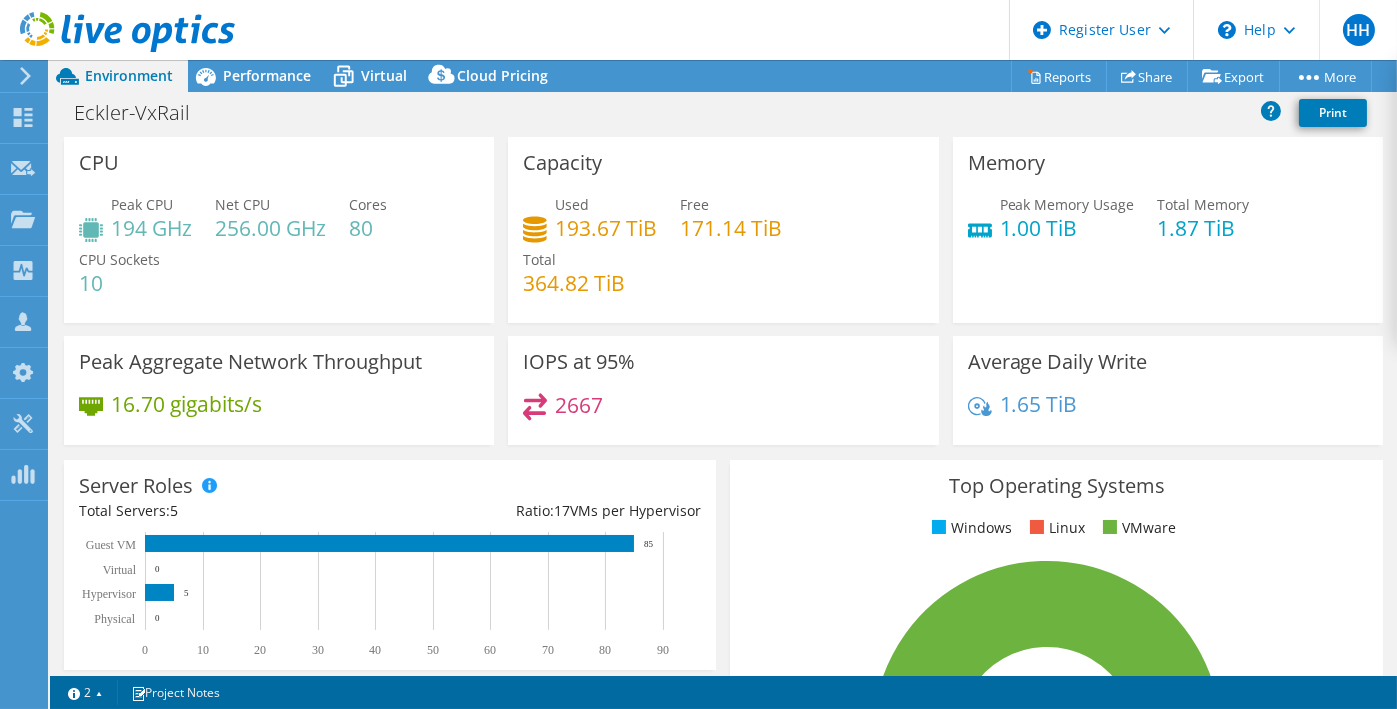 click on "2667" at bounding box center [723, 414] 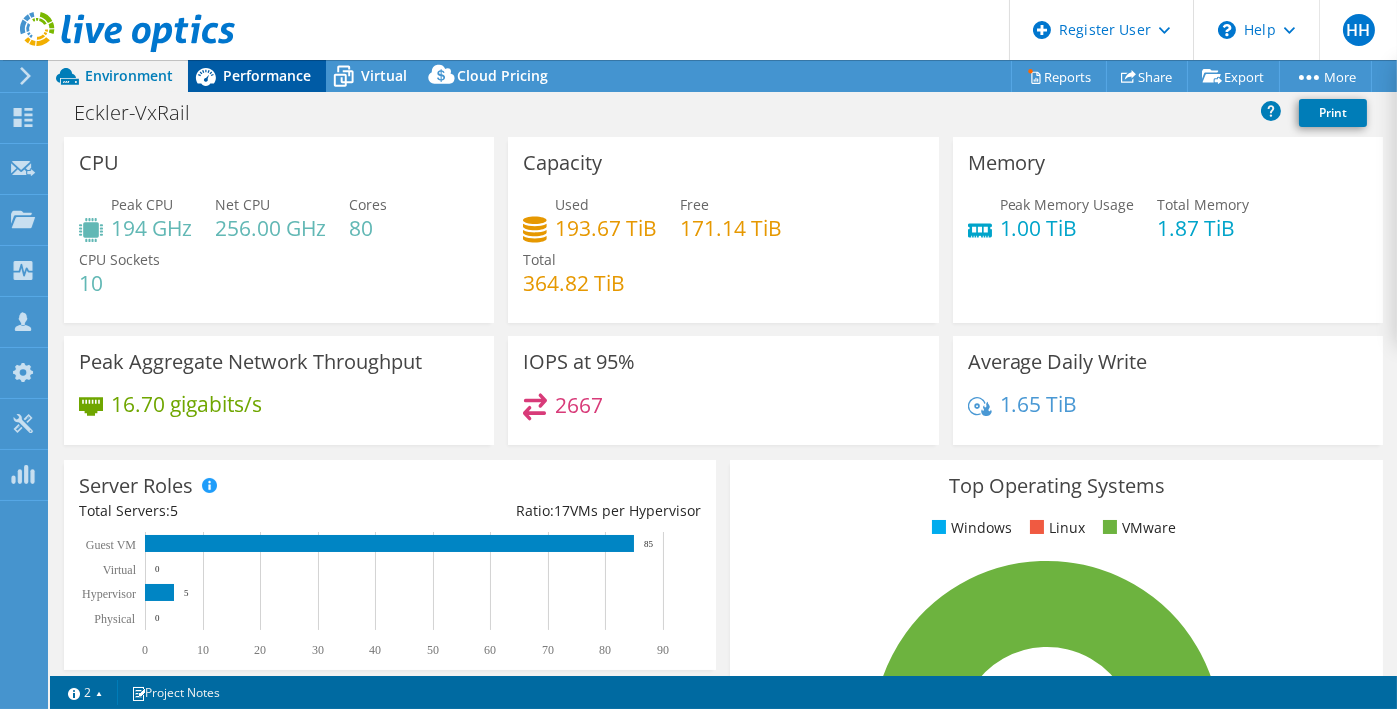 click on "Performance" at bounding box center [267, 75] 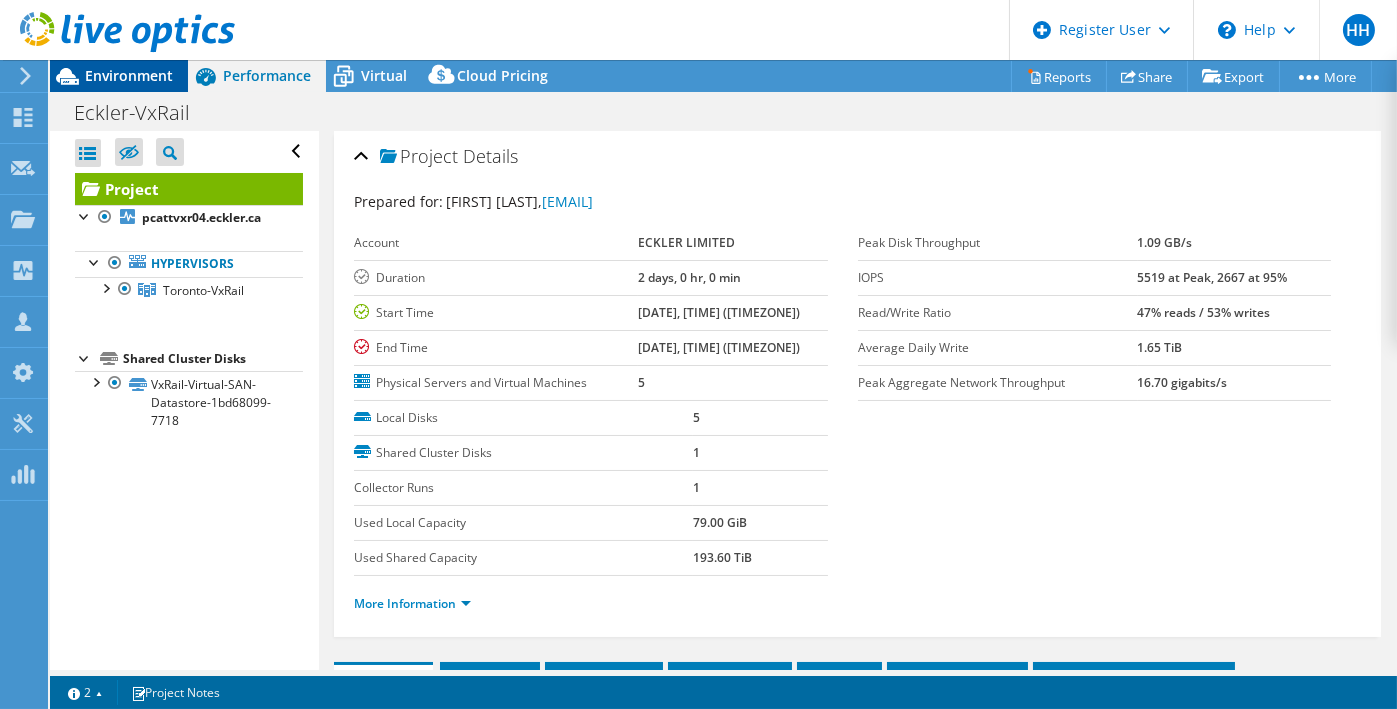 click on "Environment" at bounding box center [129, 75] 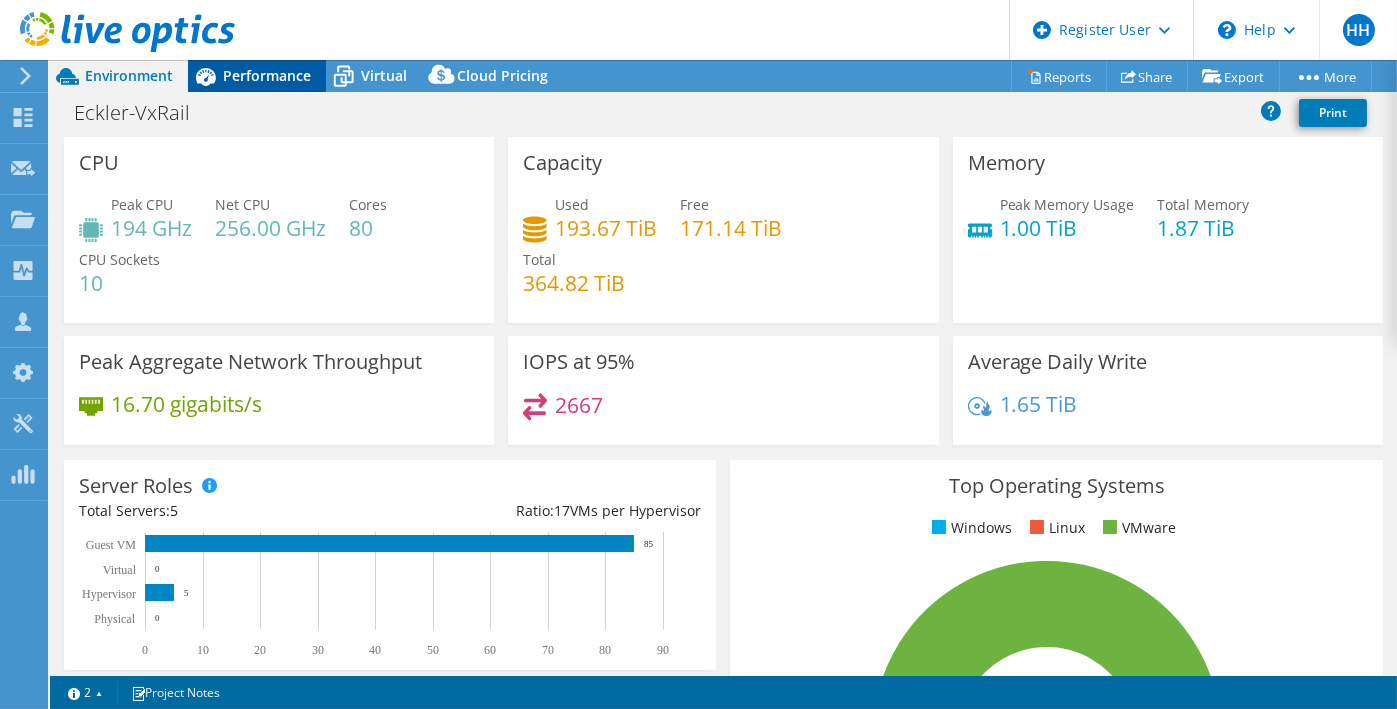 click on "Performance" at bounding box center (267, 75) 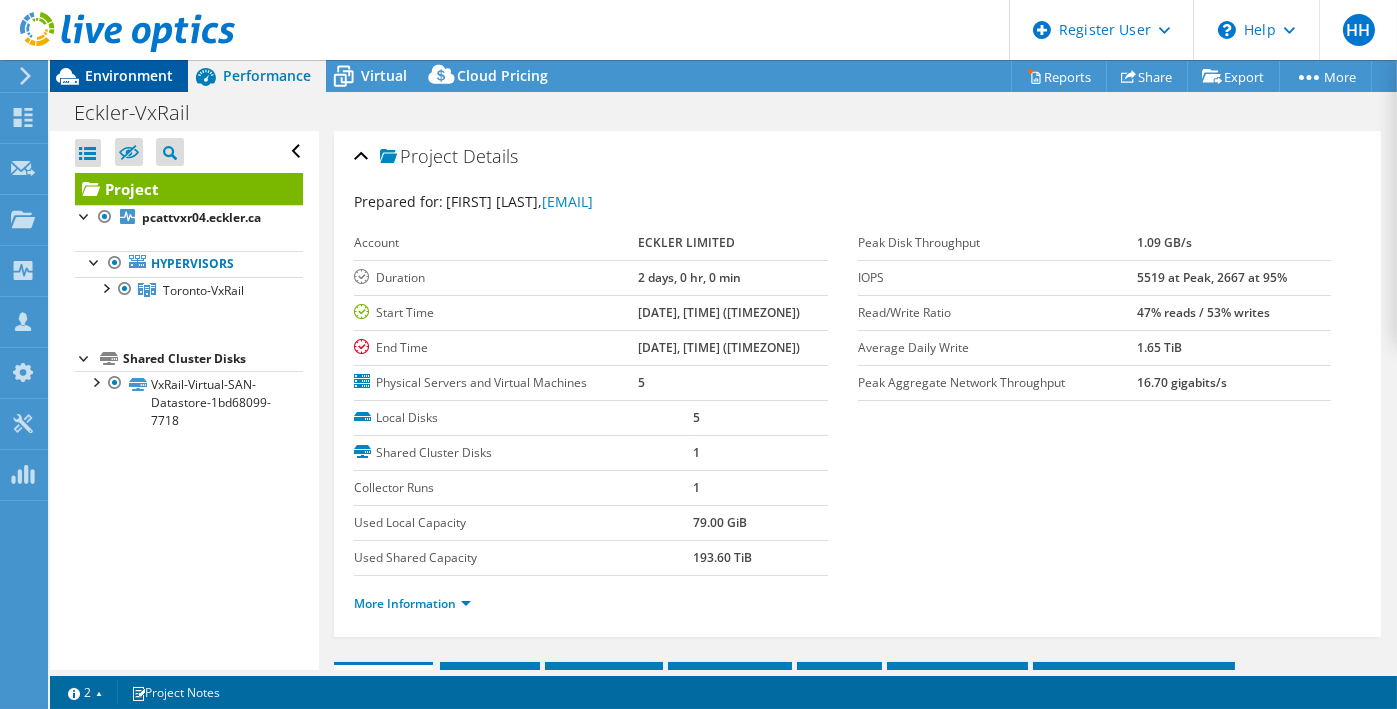 click on "Environment" at bounding box center [129, 75] 